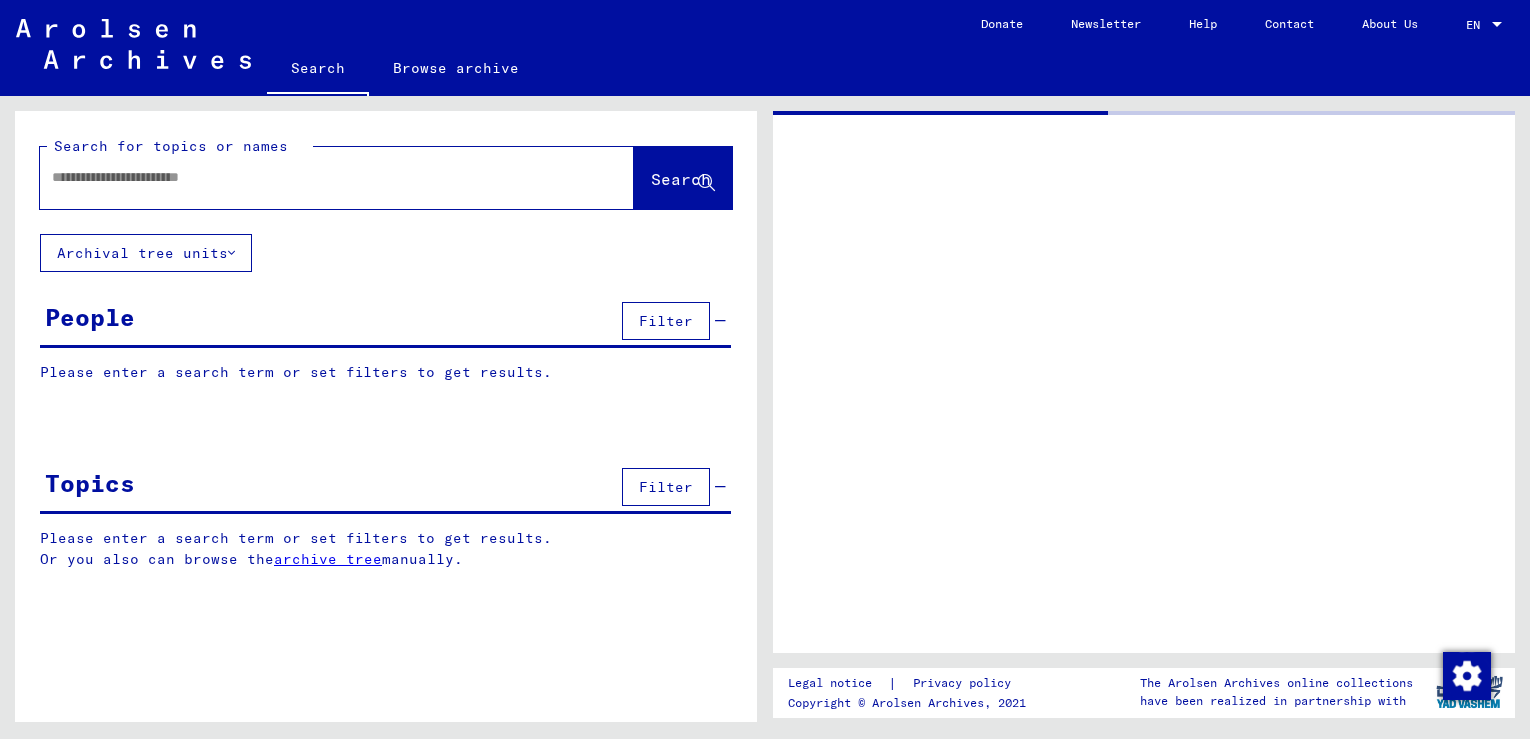 scroll, scrollTop: 0, scrollLeft: 0, axis: both 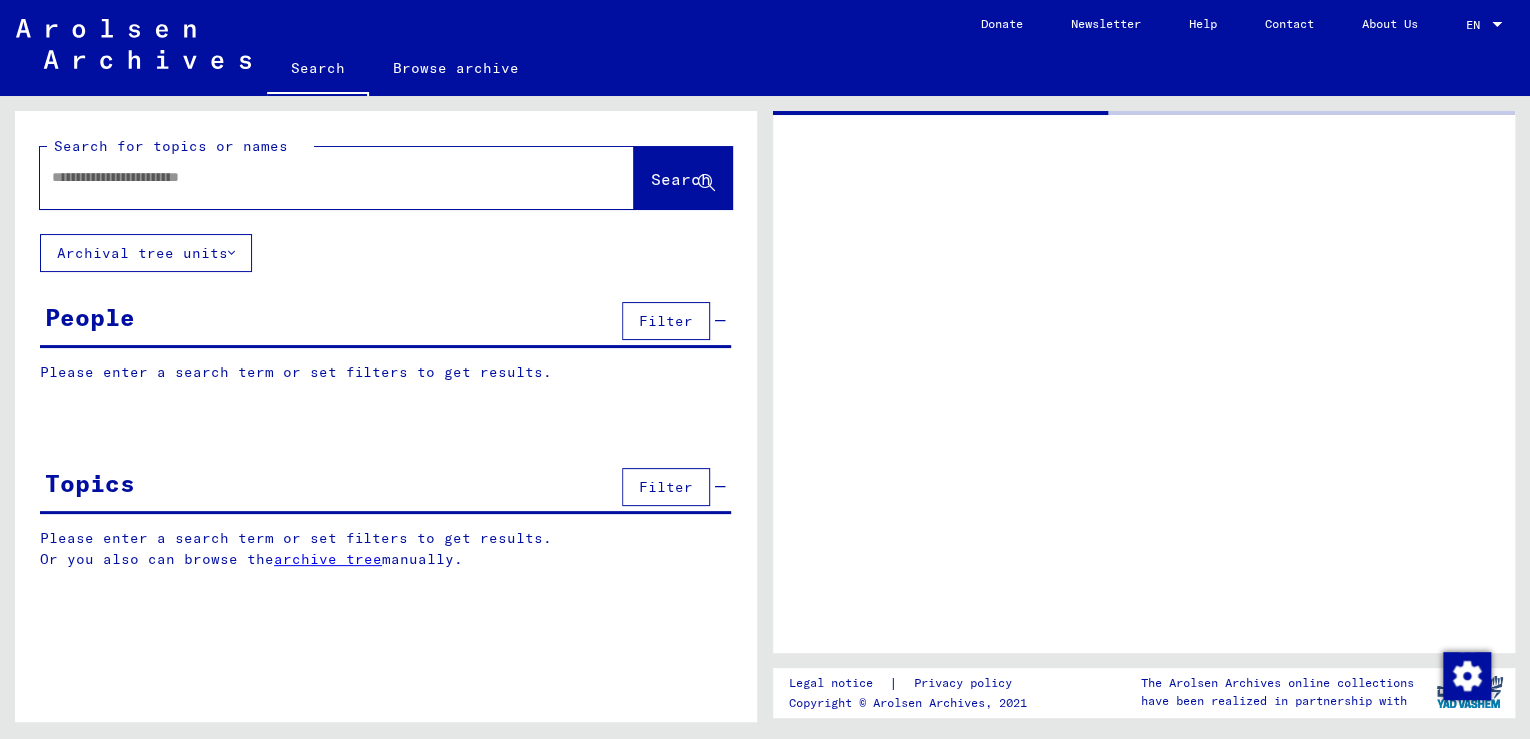 type on "********" 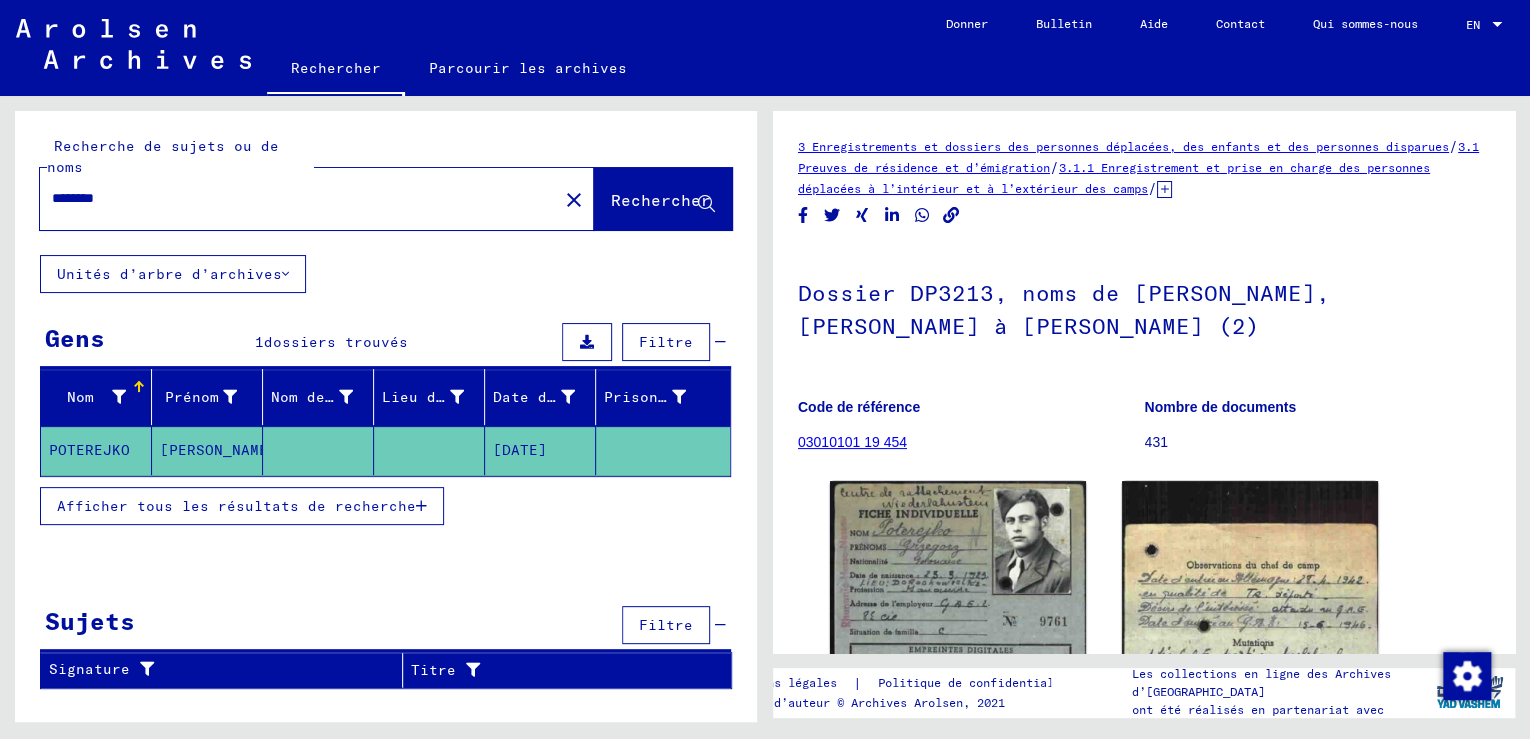click at bounding box center (421, 506) 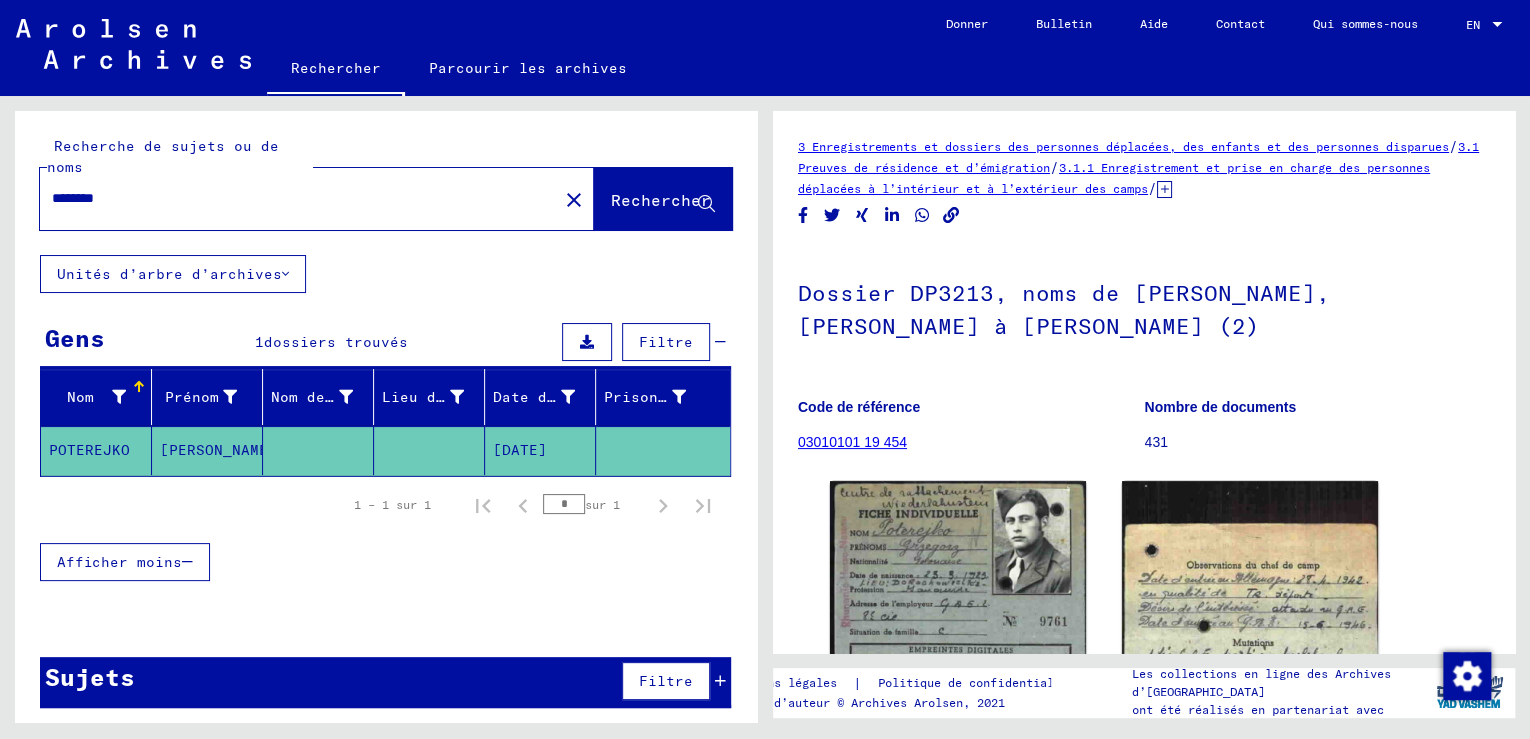click on "Rechercher" 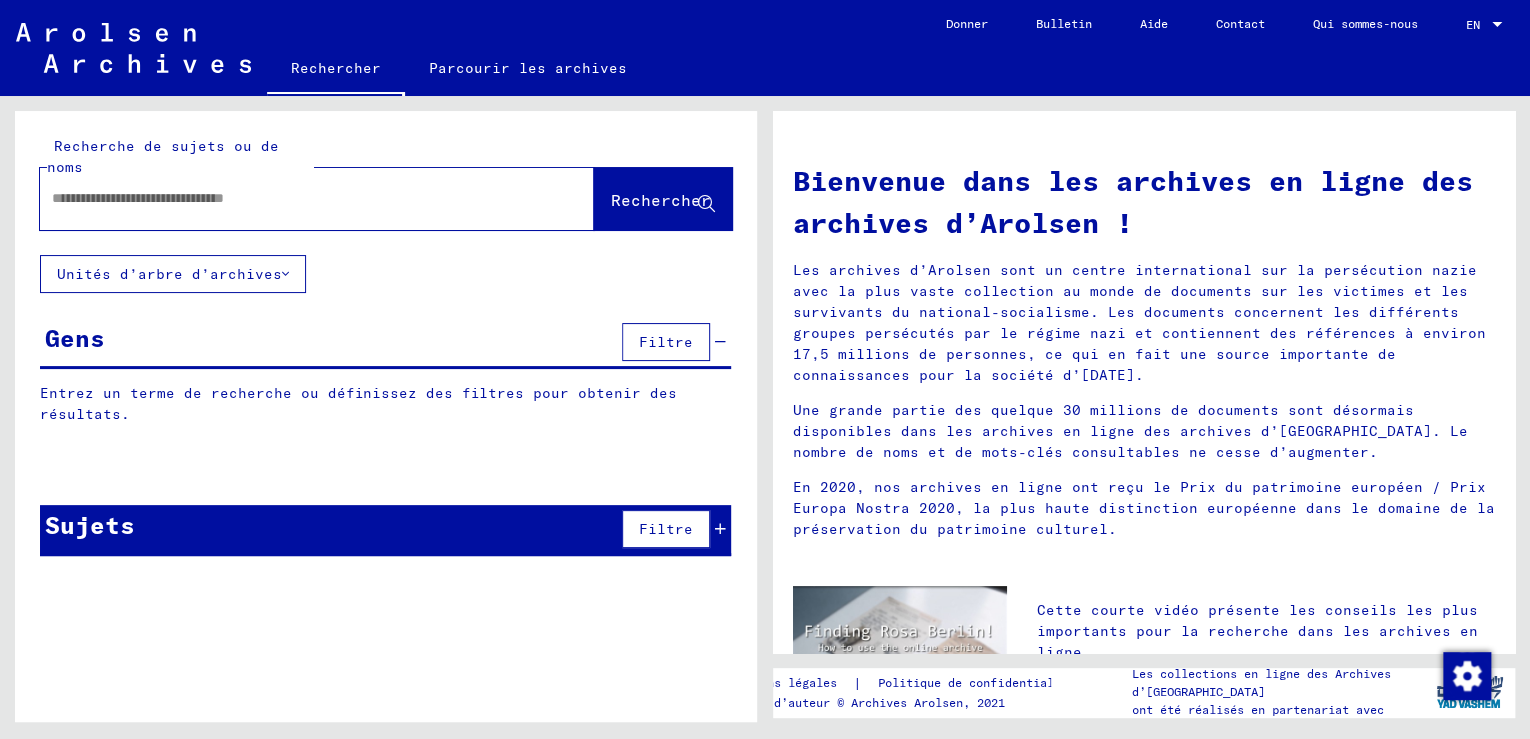 click 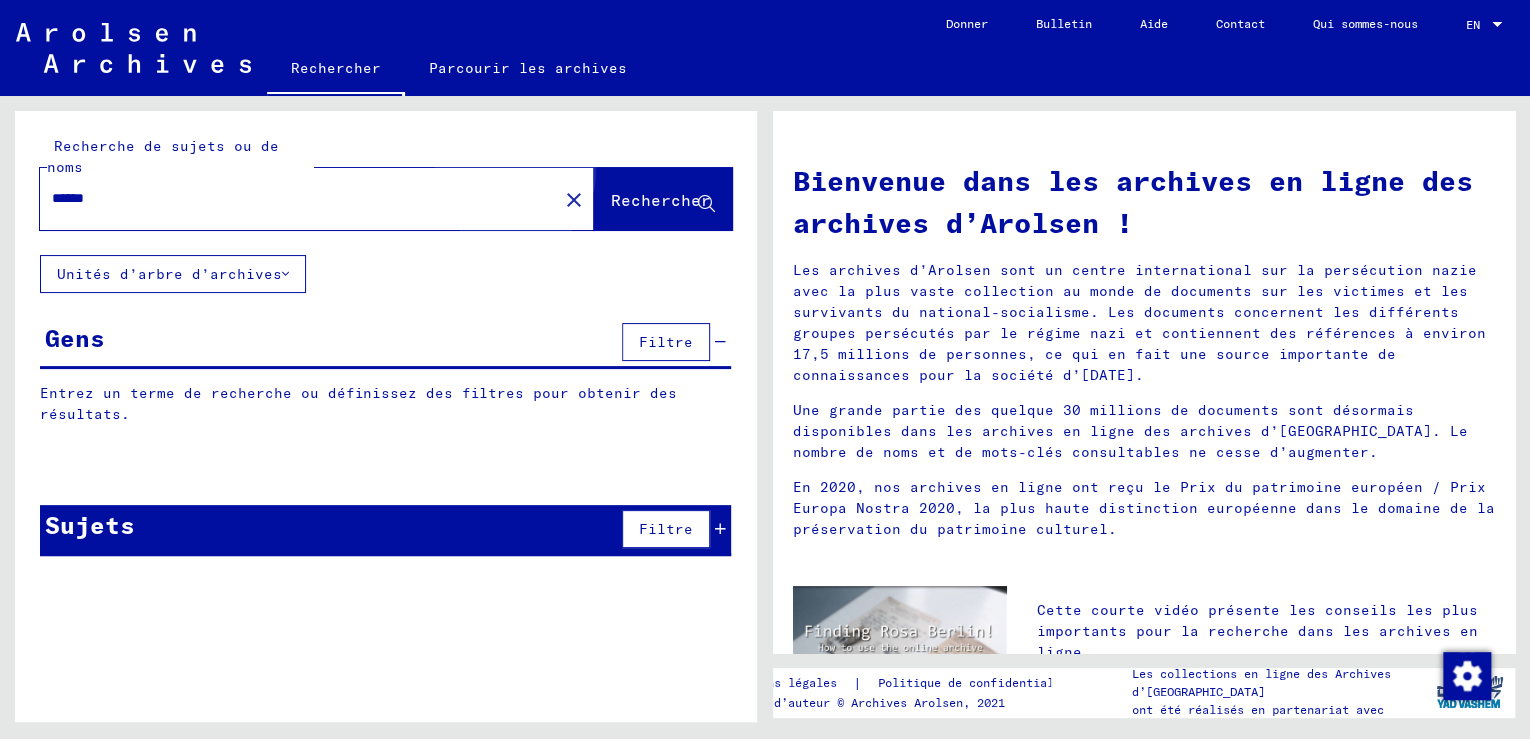click on "Rechercher" 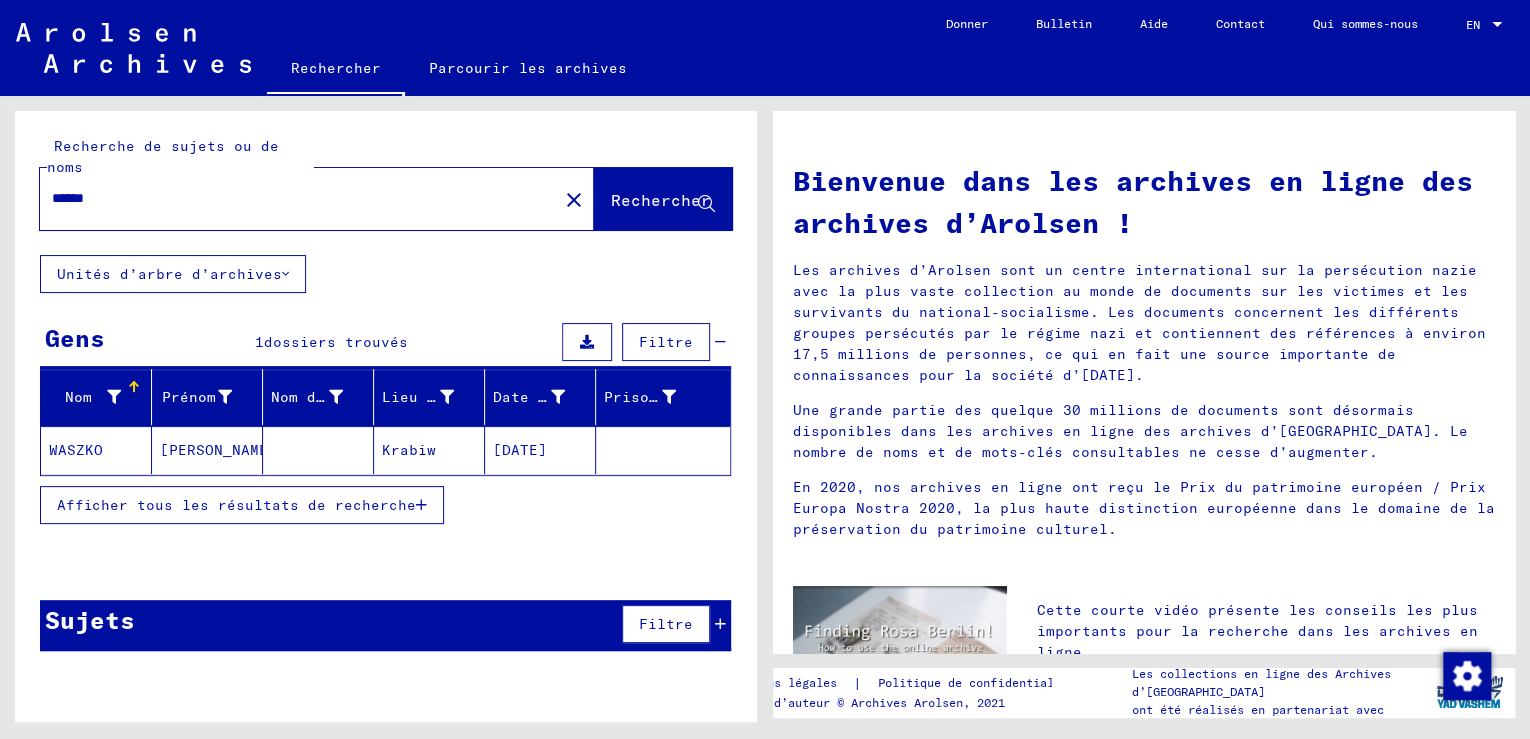 click at bounding box center [421, 505] 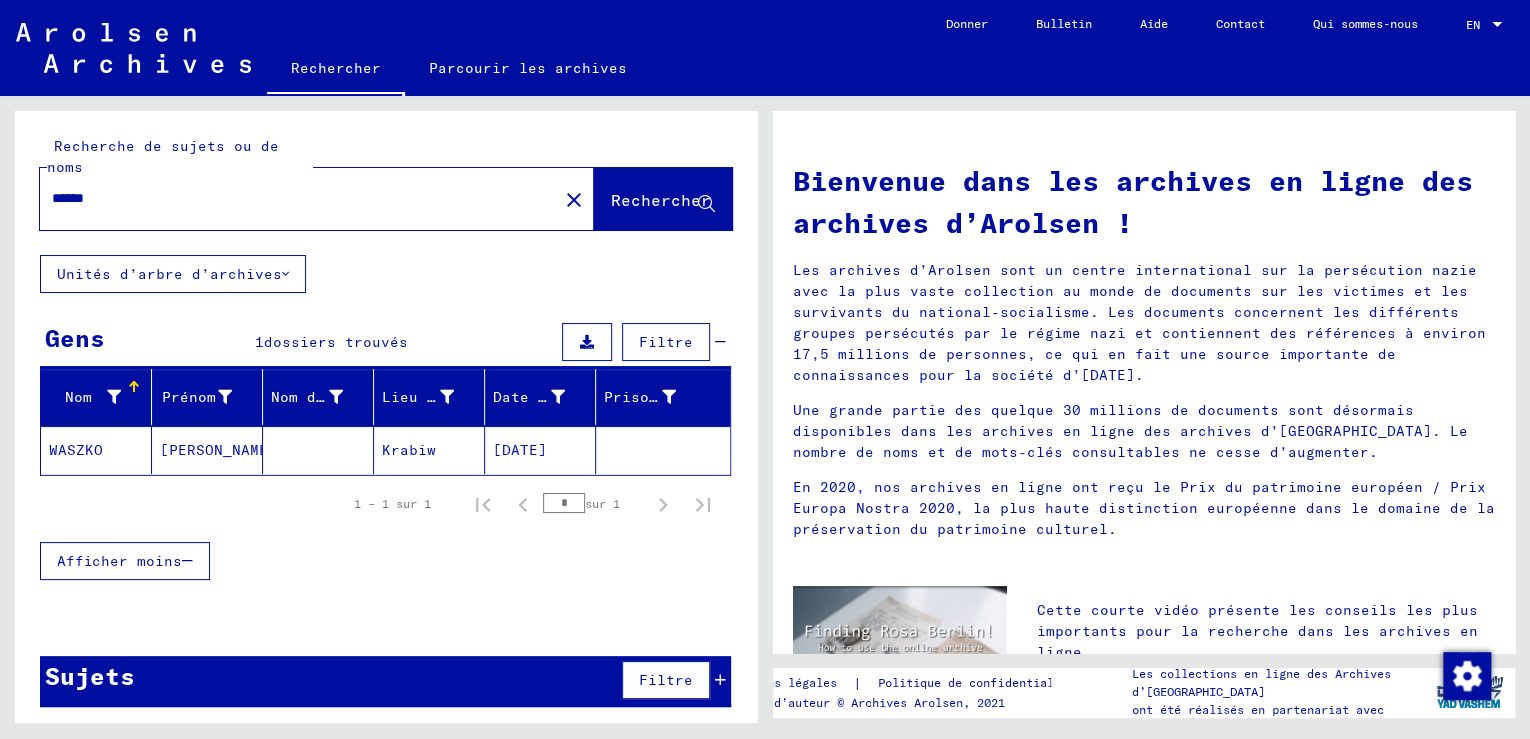 drag, startPoint x: 128, startPoint y: 189, endPoint x: -4, endPoint y: 180, distance: 132.30646 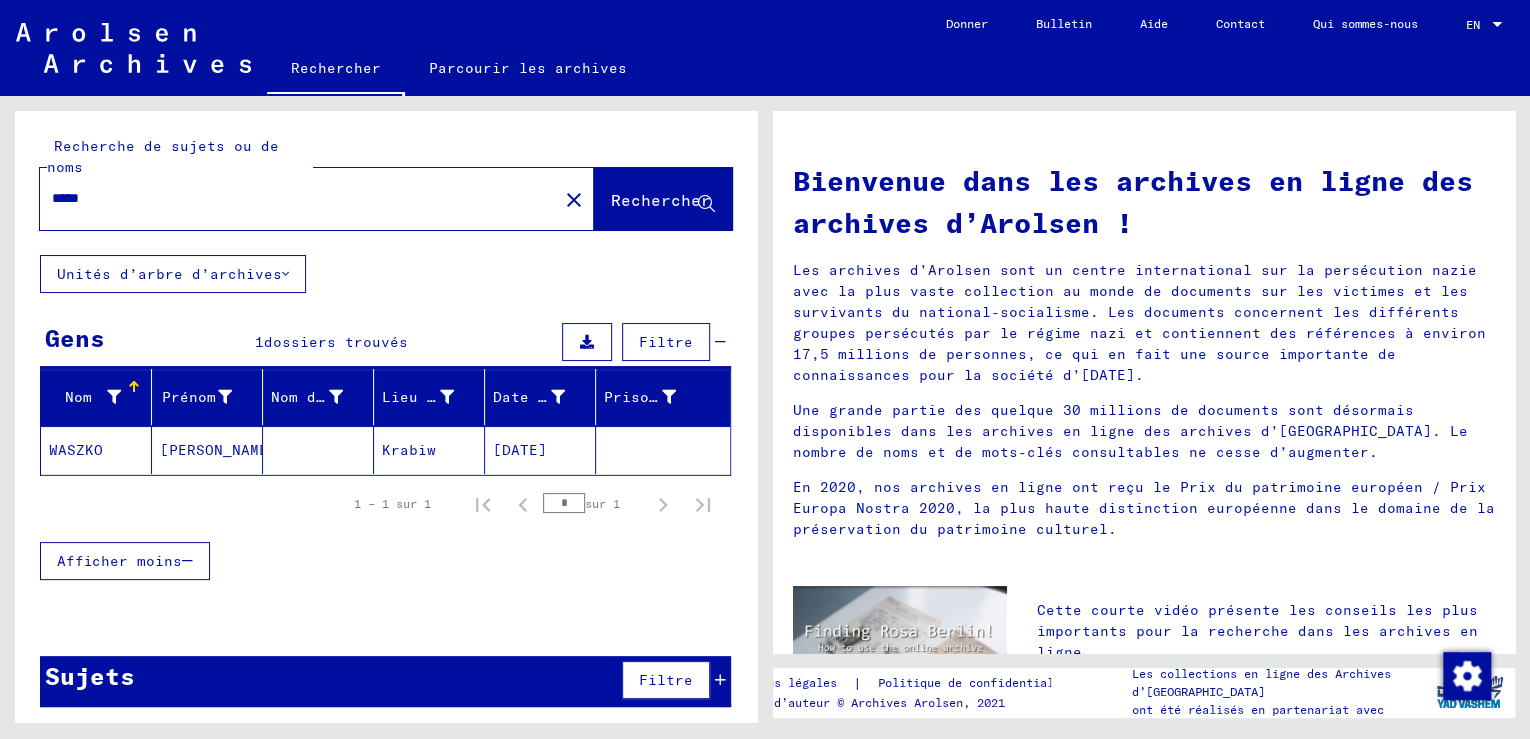 type on "*****" 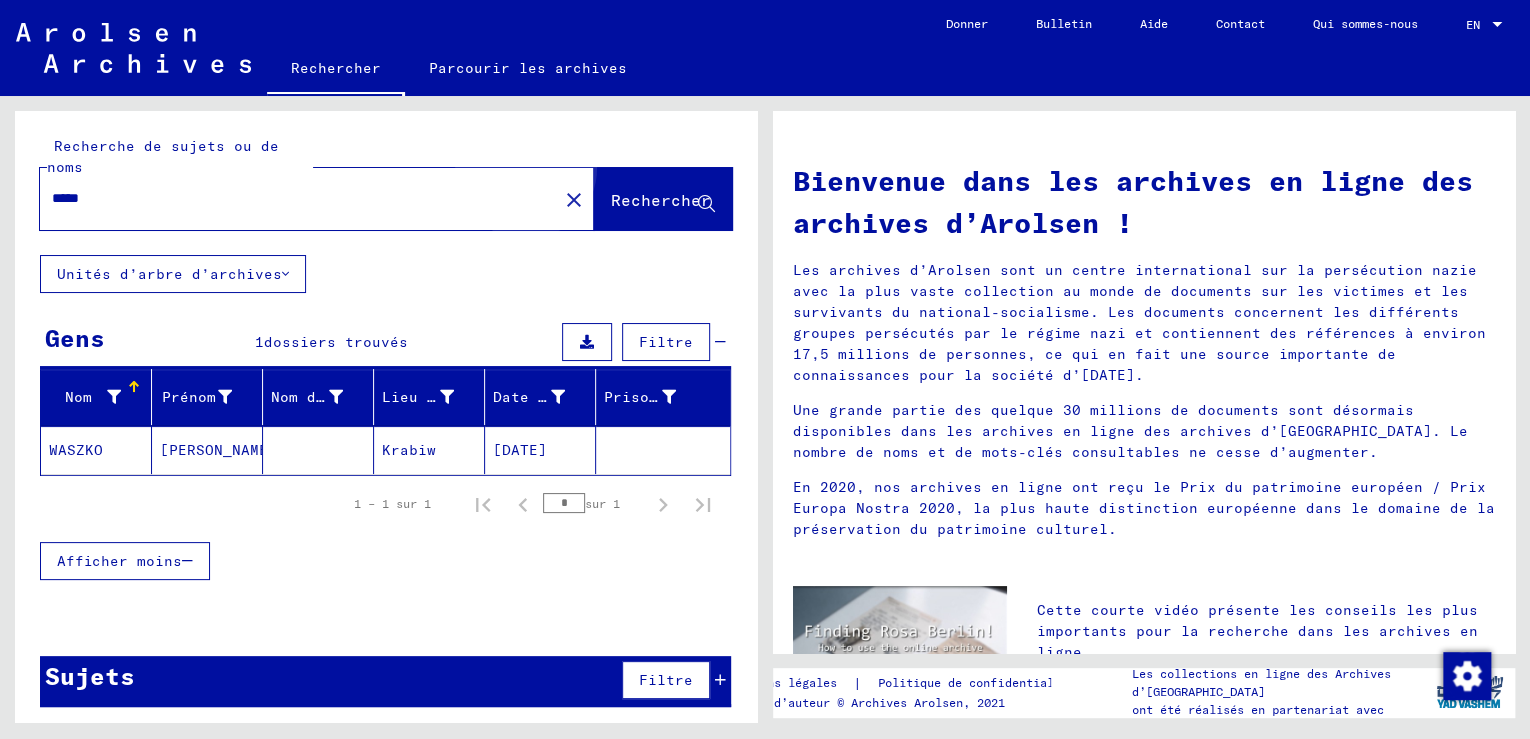 click on "Rechercher" 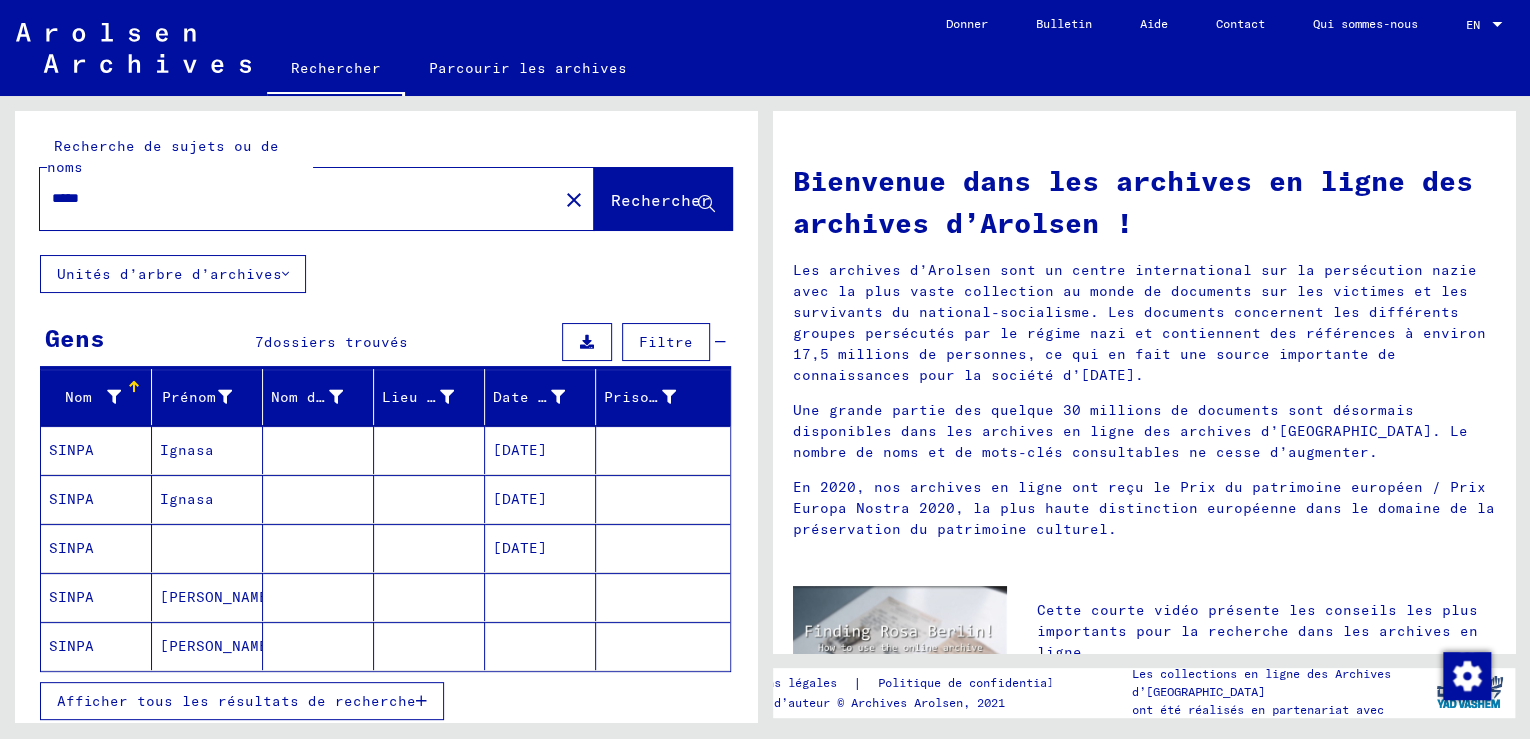 click on "Afficher tous les résultats de recherche" at bounding box center [236, 701] 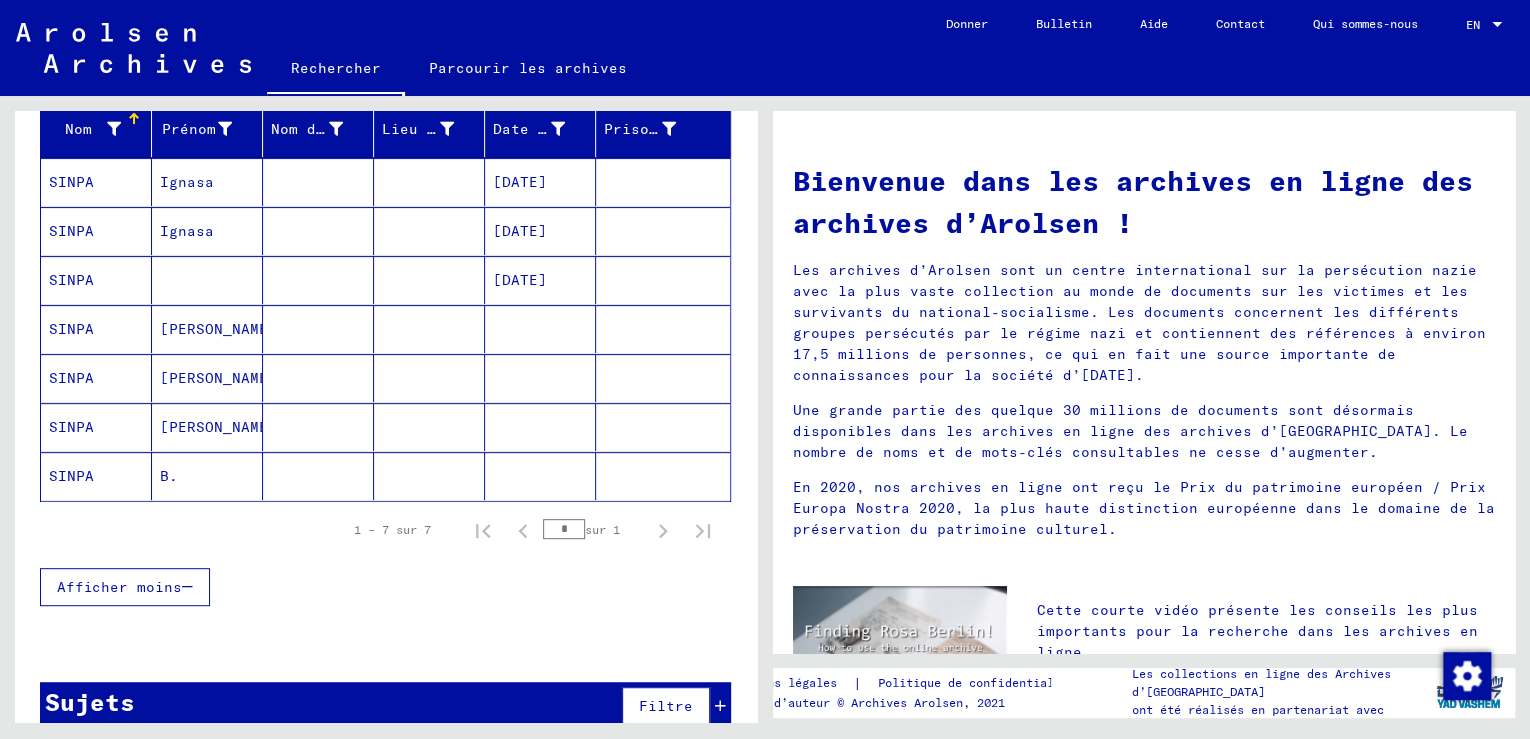 scroll, scrollTop: 295, scrollLeft: 0, axis: vertical 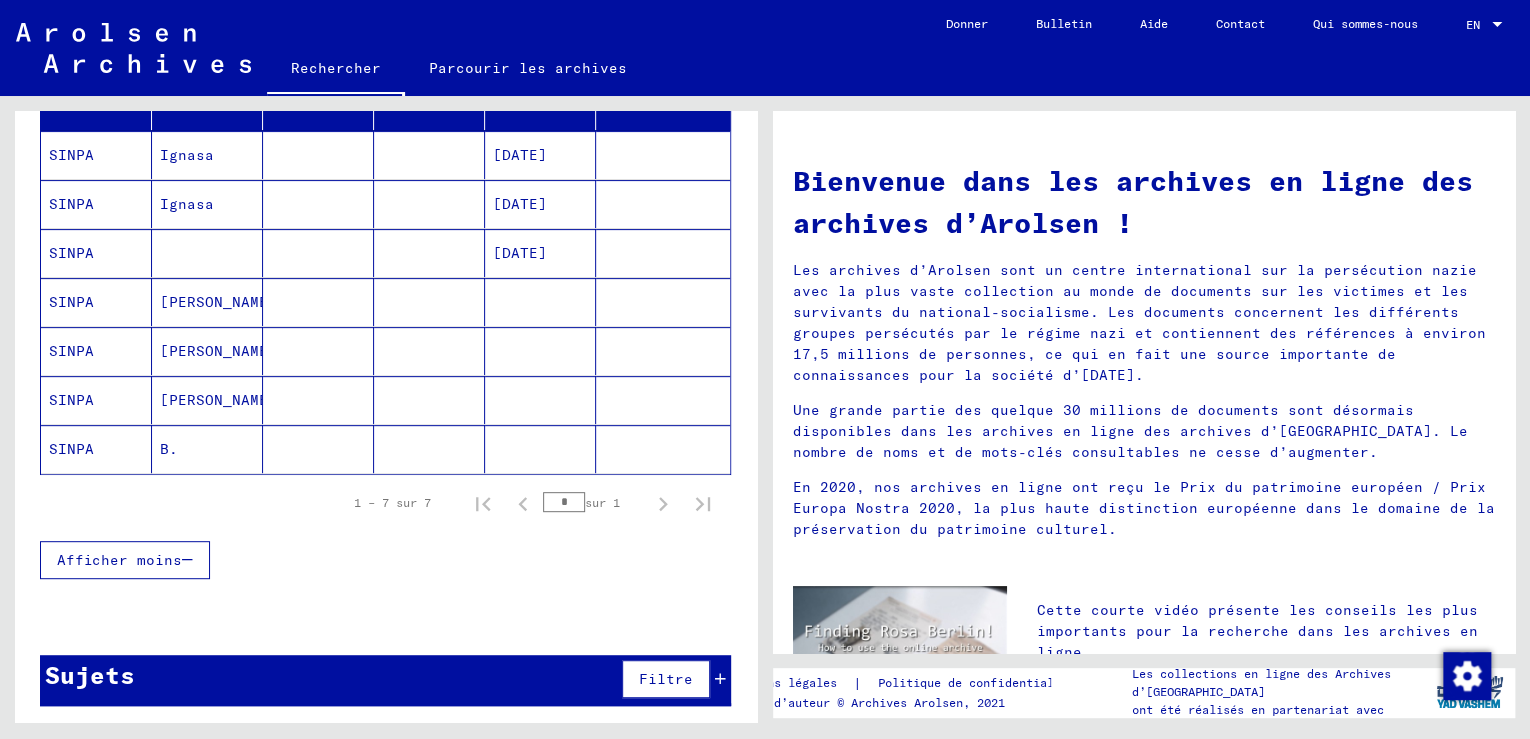 click at bounding box center (318, 302) 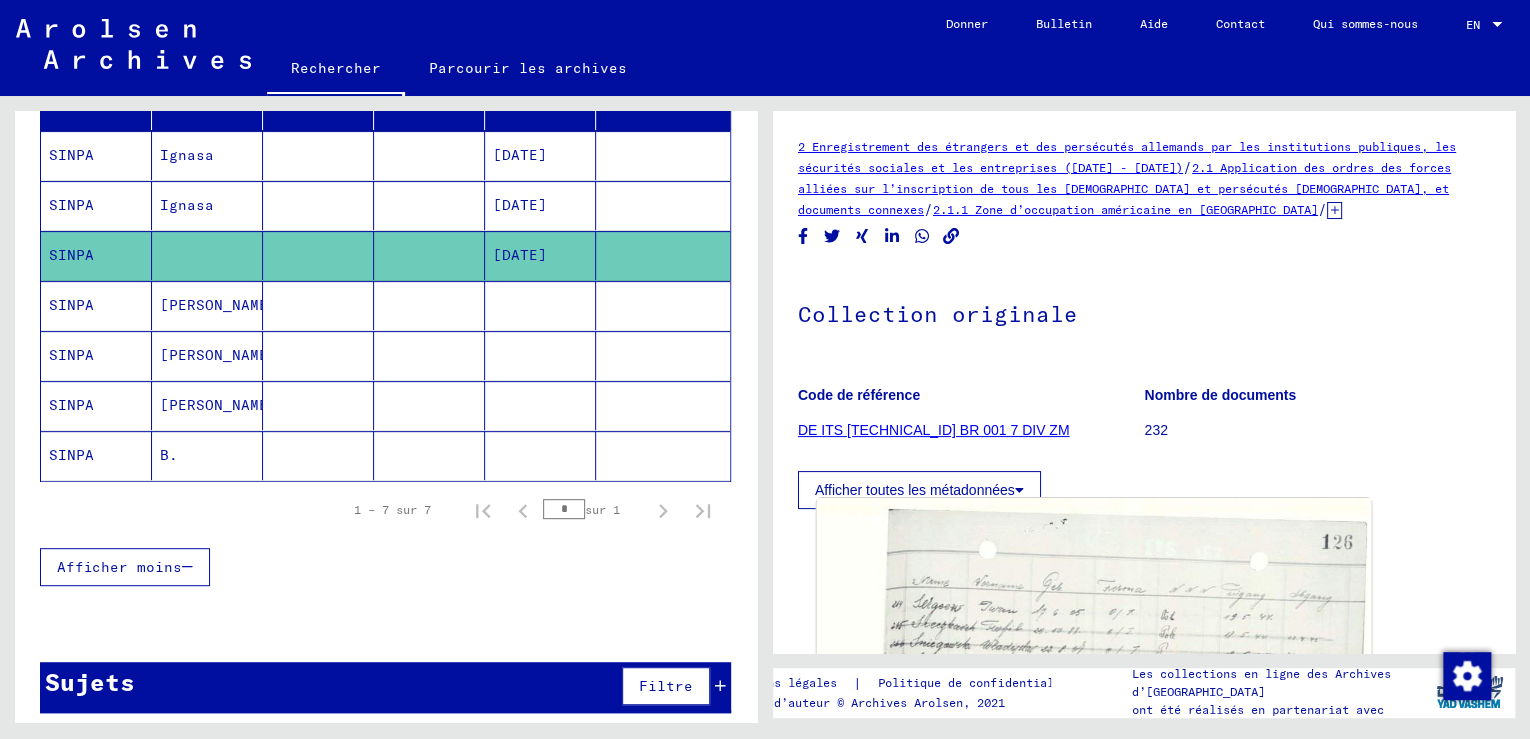 click 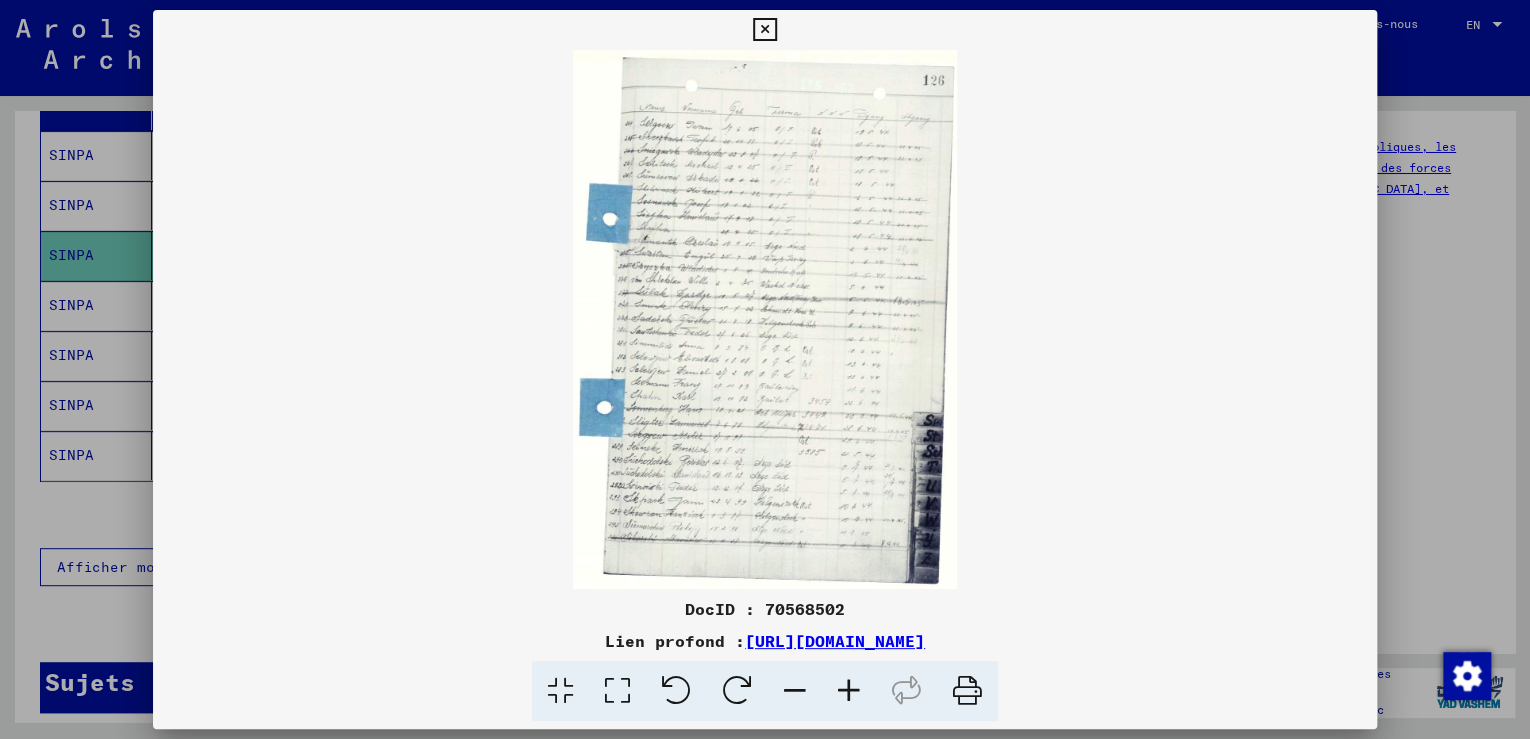 click at bounding box center [765, 319] 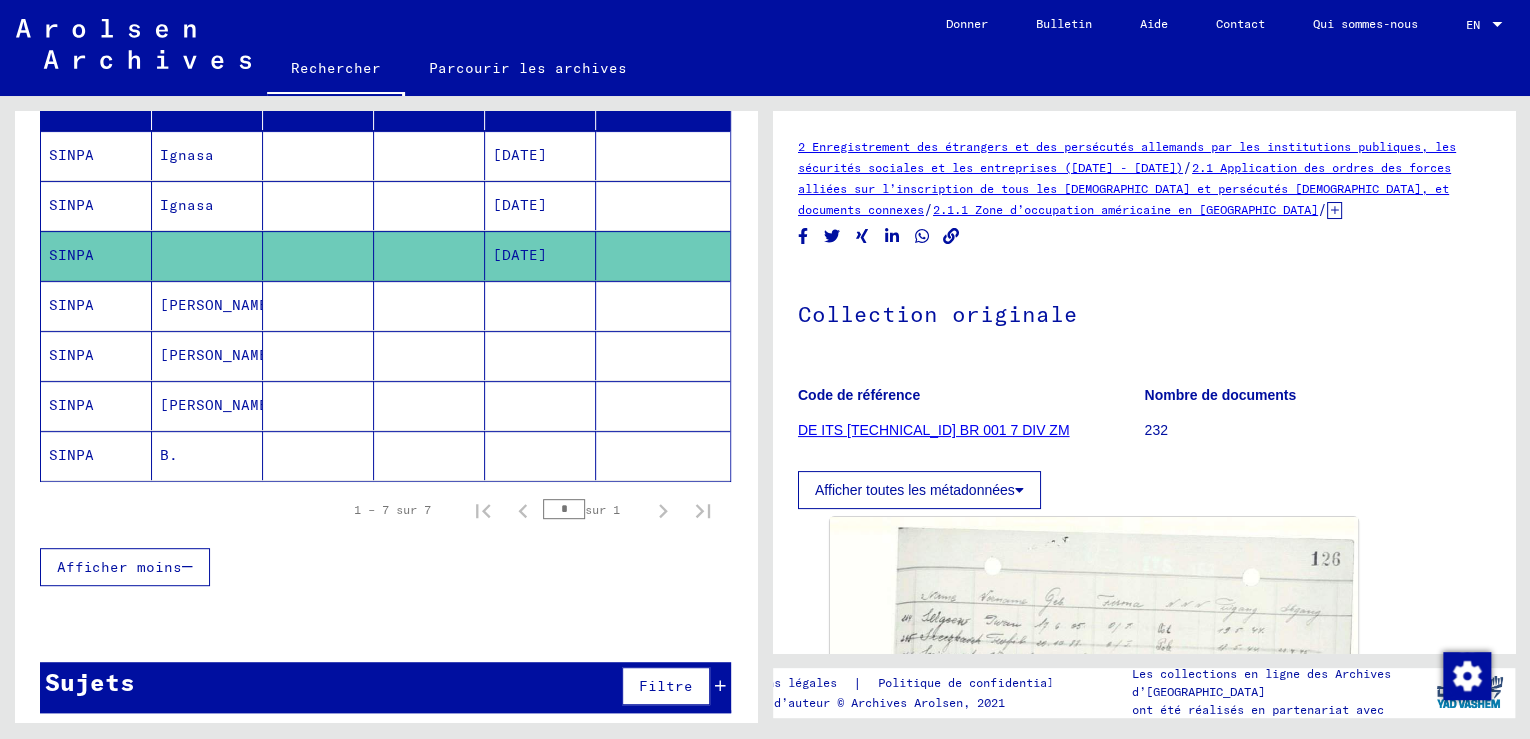 click on "Rechercher" 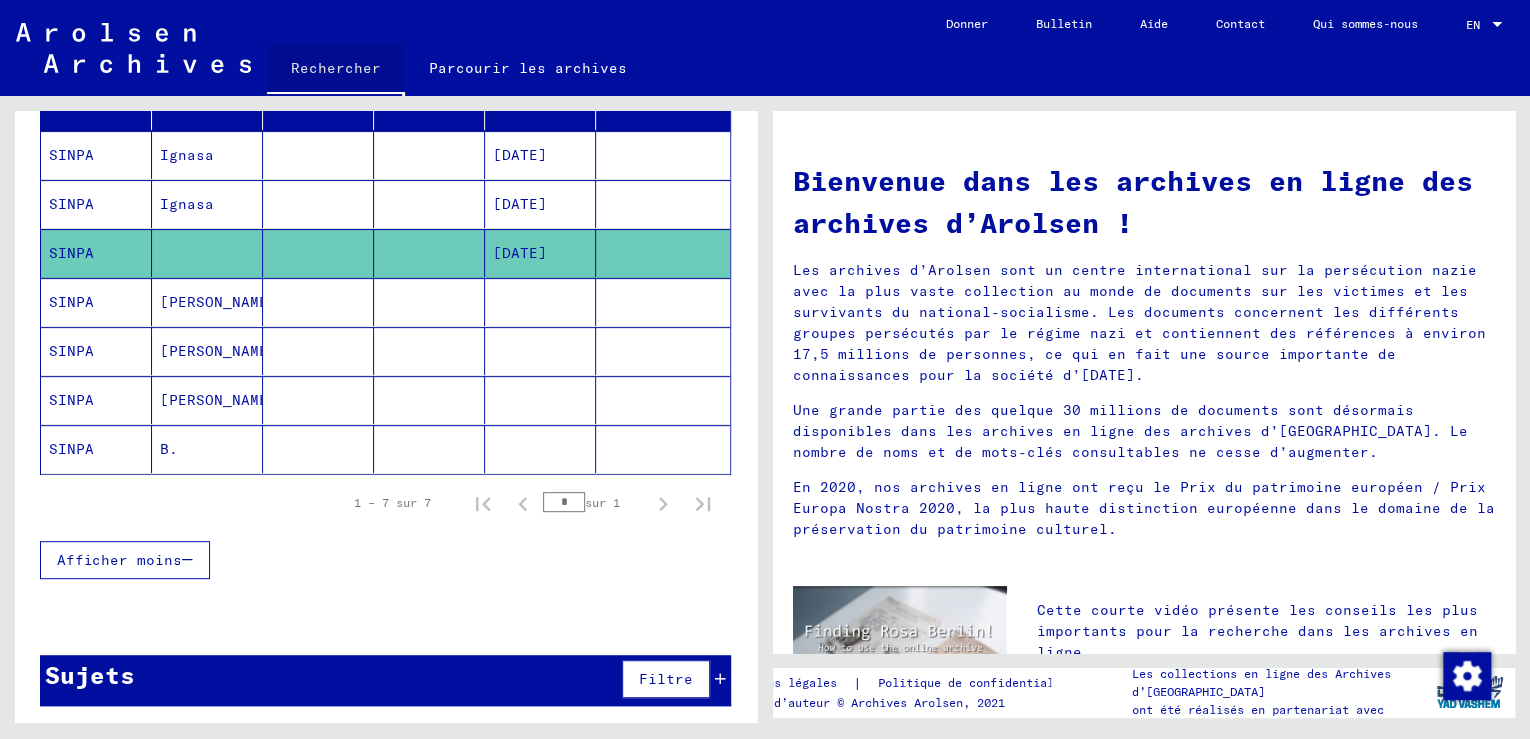 scroll, scrollTop: 0, scrollLeft: 0, axis: both 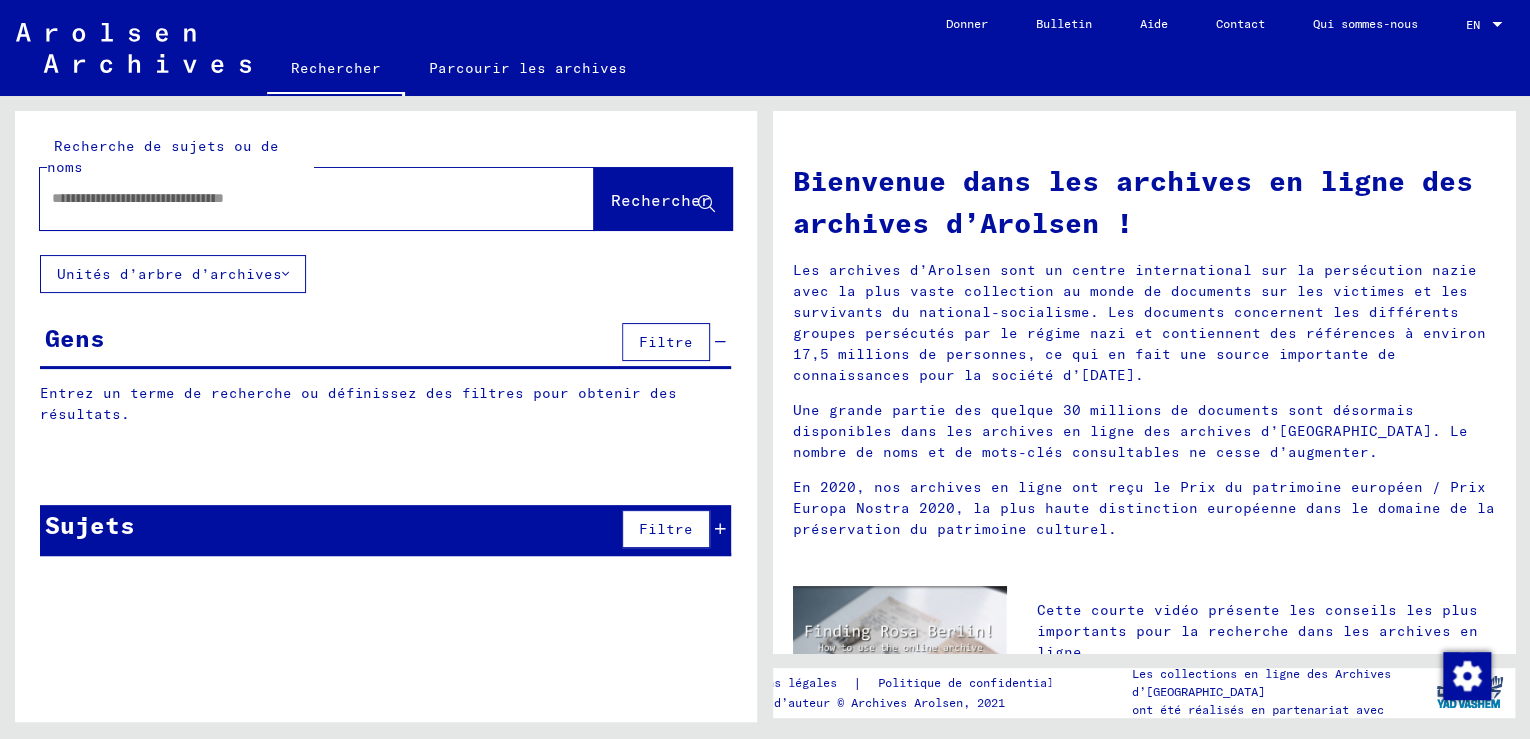 click at bounding box center [293, 198] 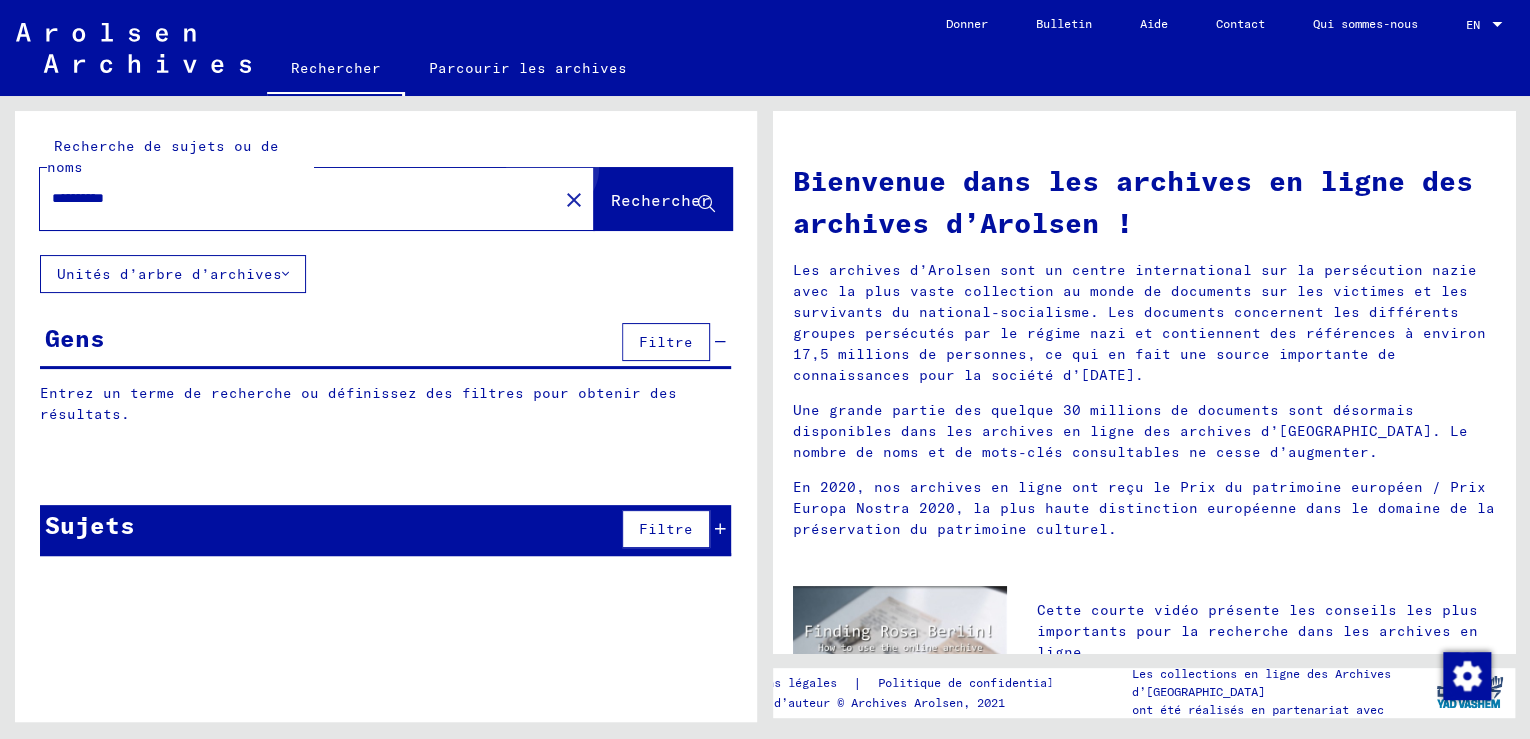 click on "Rechercher" 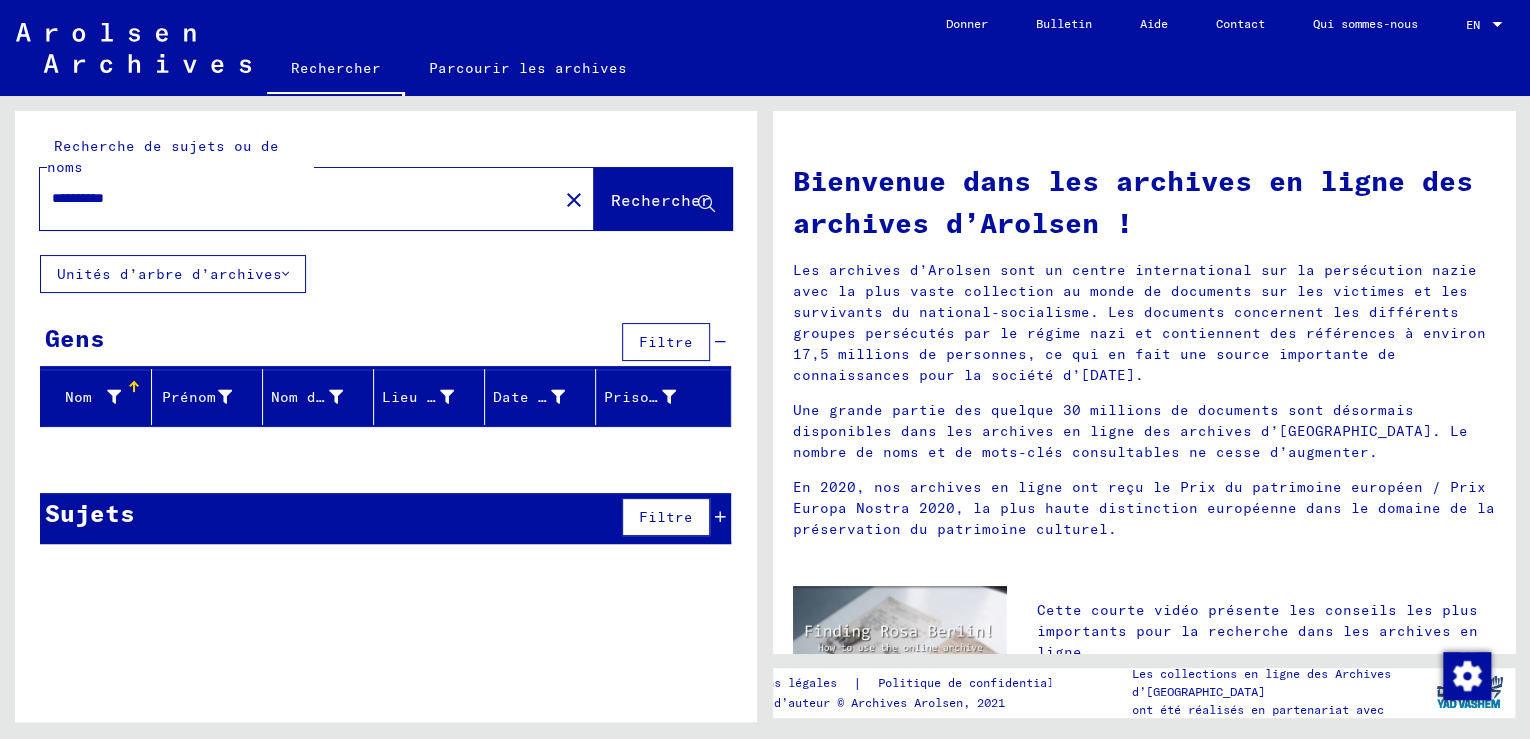 click on "Unités d’arbre d’archives" 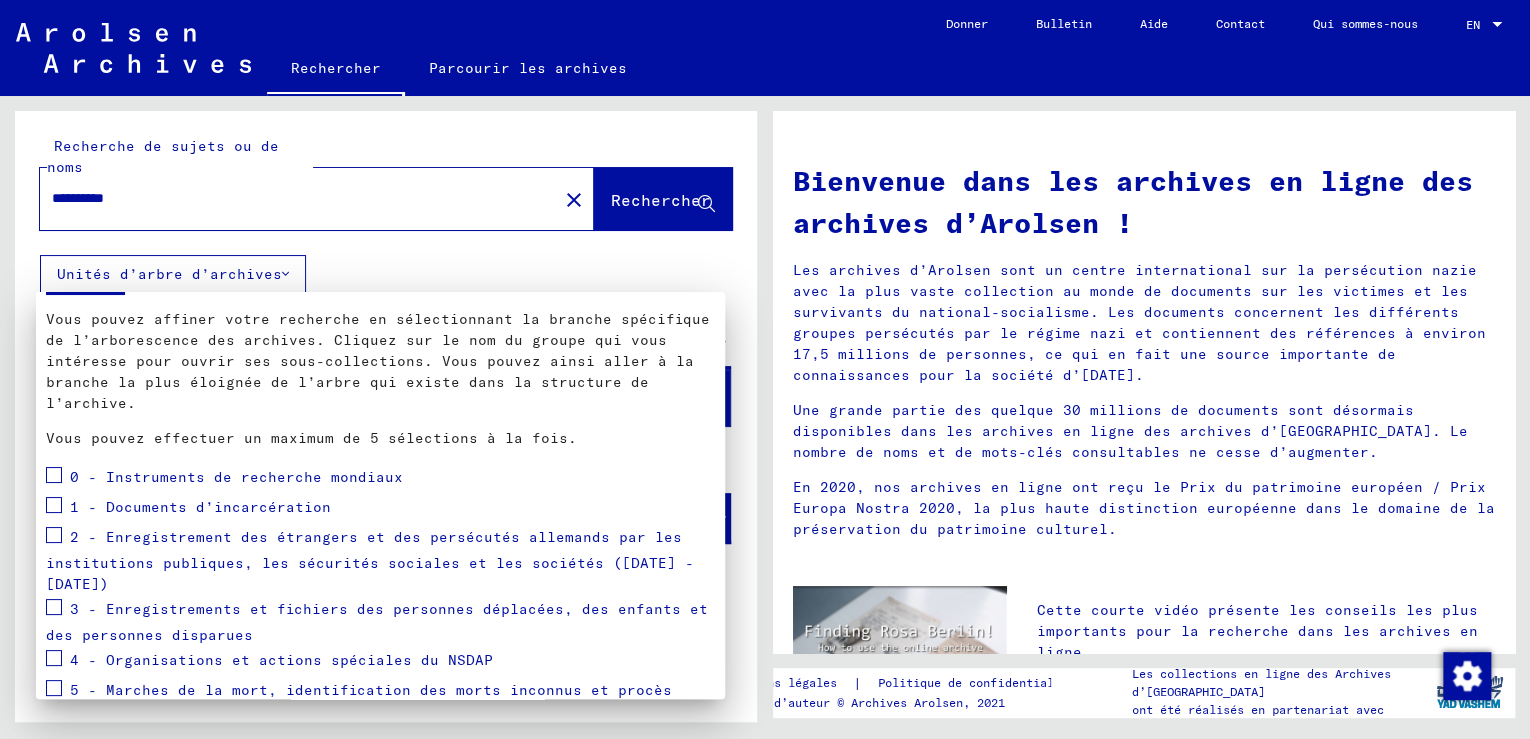 scroll, scrollTop: 96, scrollLeft: 0, axis: vertical 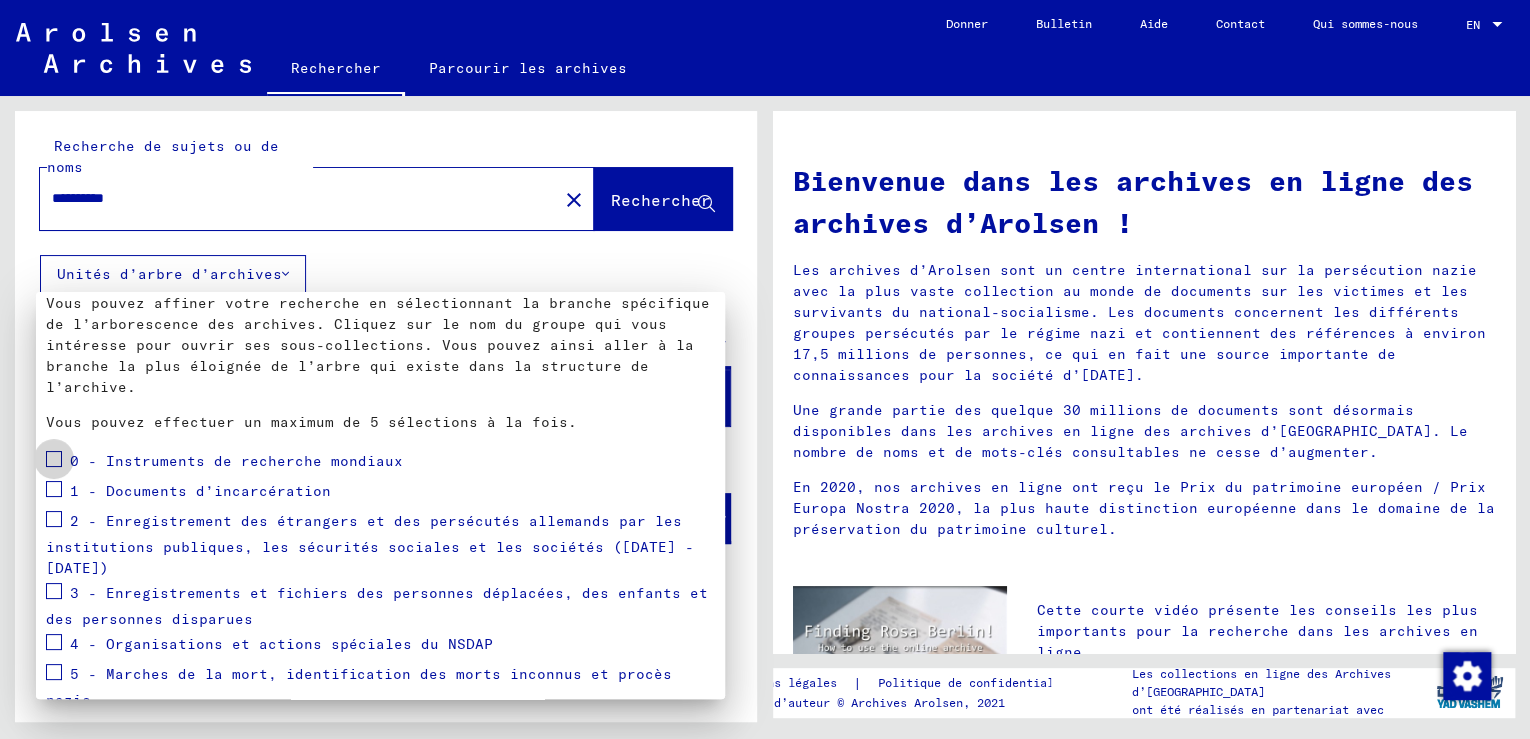 click at bounding box center [54, 459] 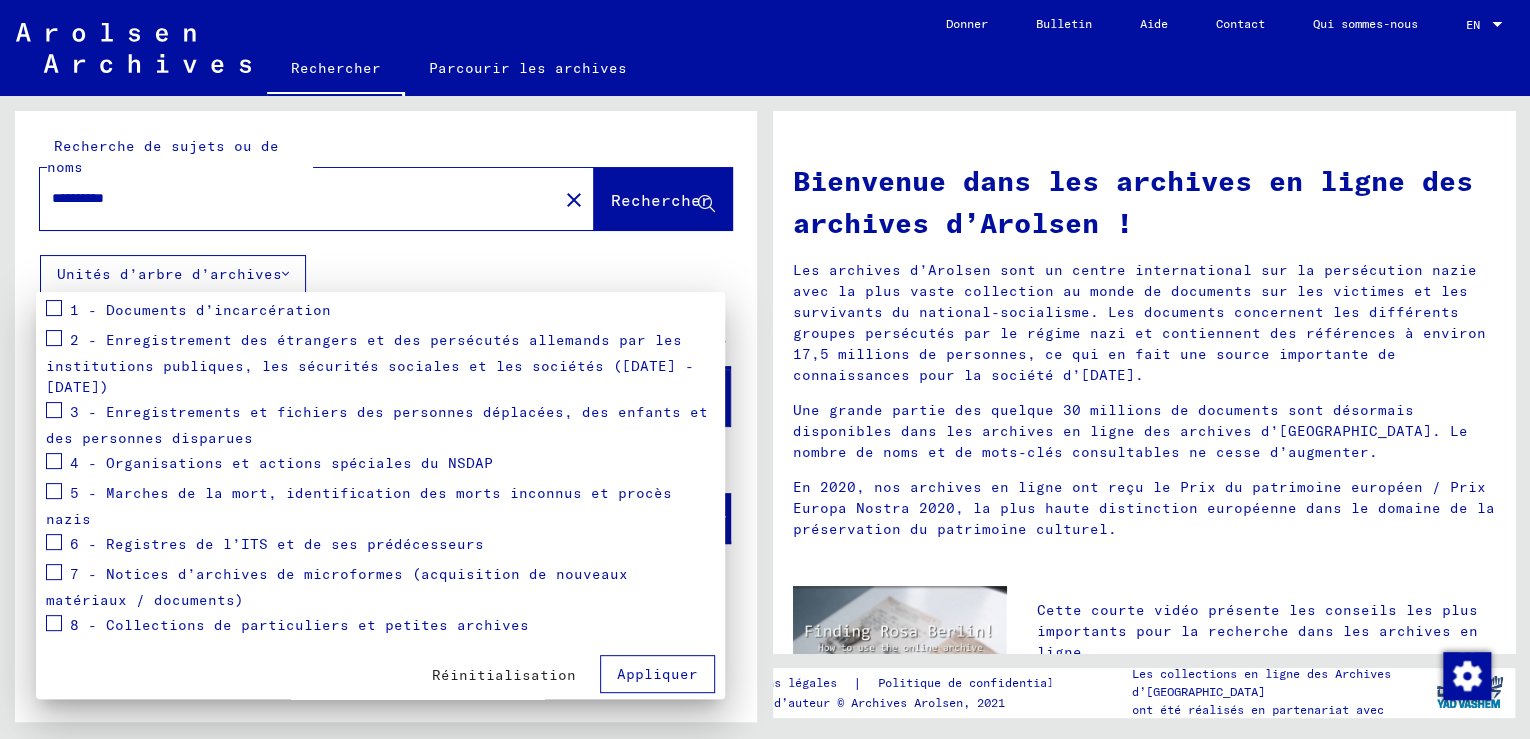 scroll, scrollTop: 280, scrollLeft: 0, axis: vertical 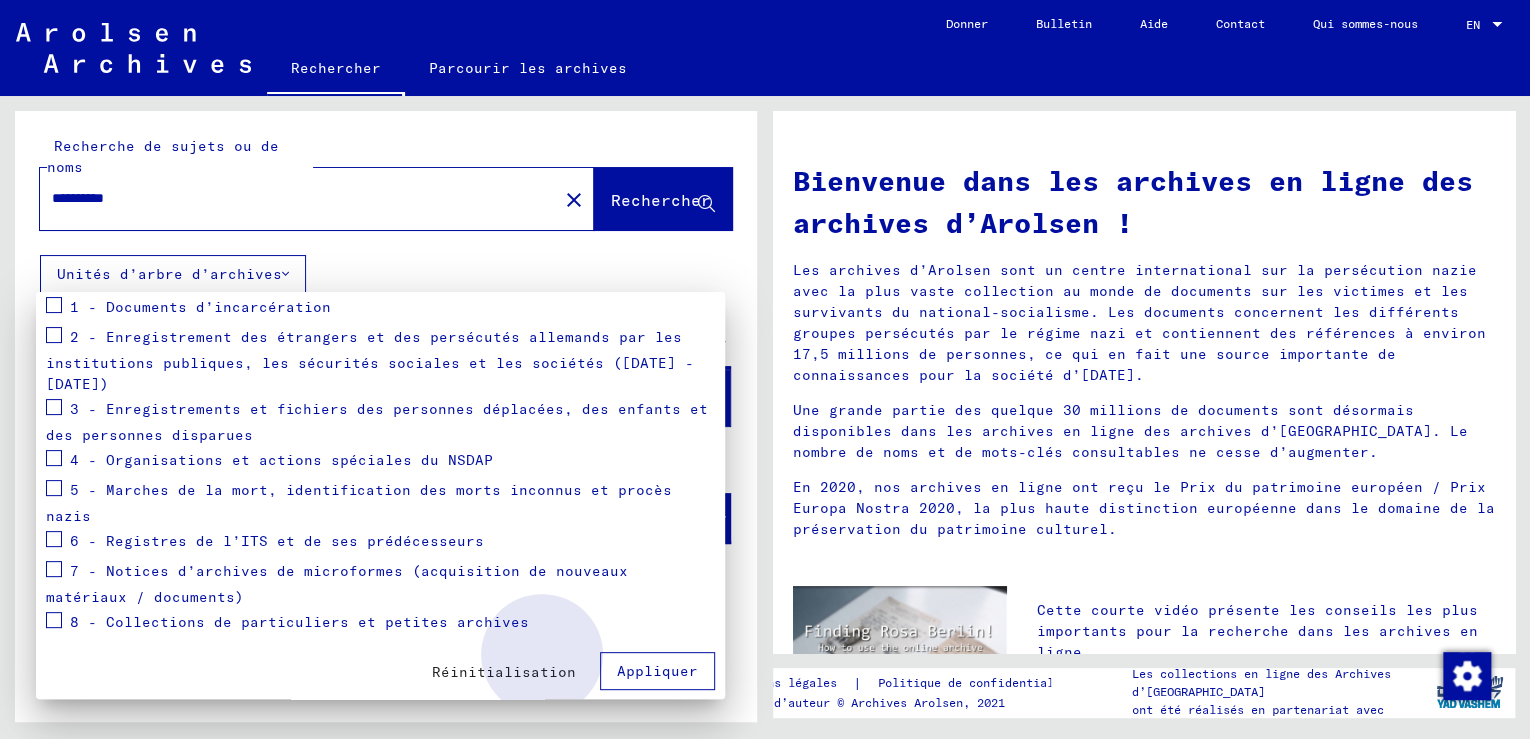 click on "Appliquer" at bounding box center [657, 671] 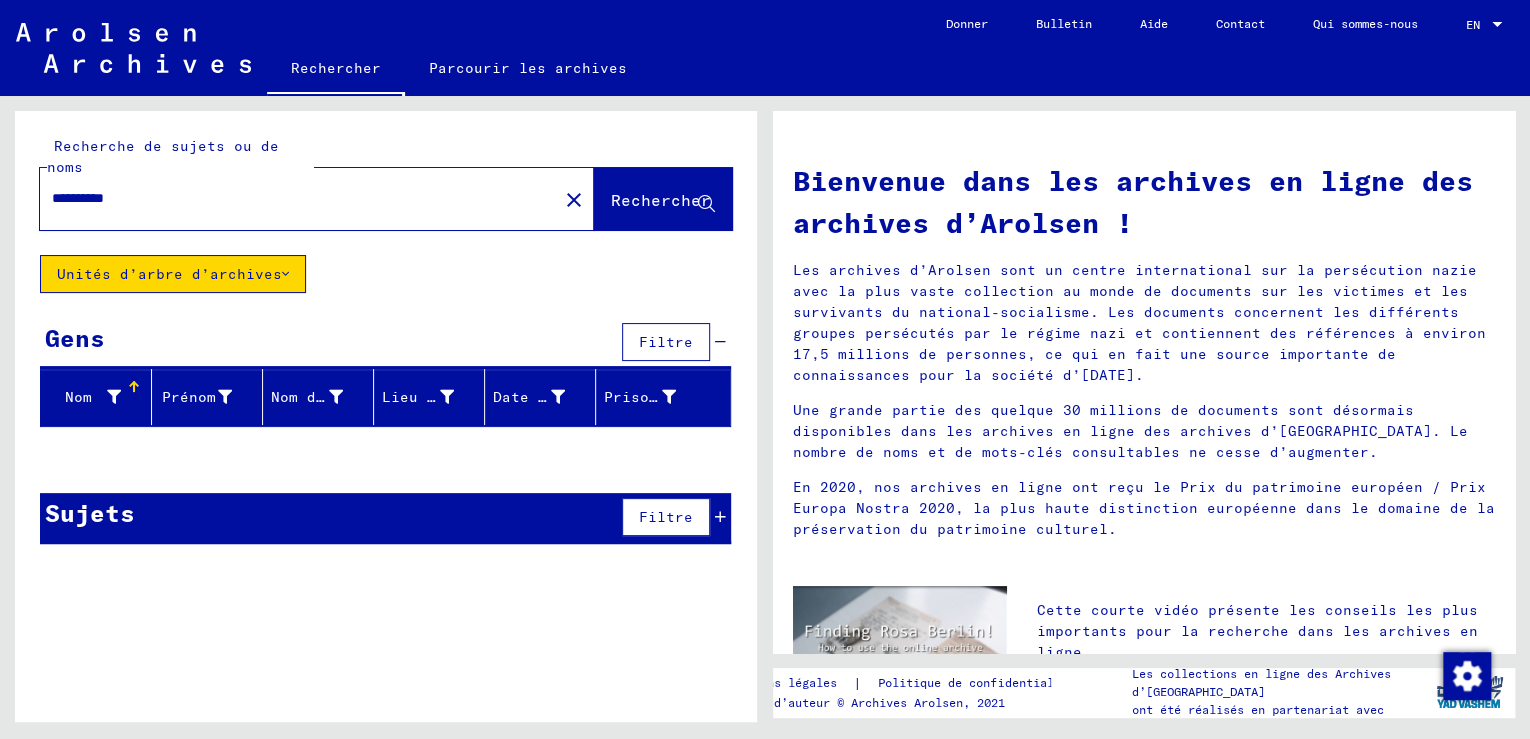 click on "**********" at bounding box center [293, 198] 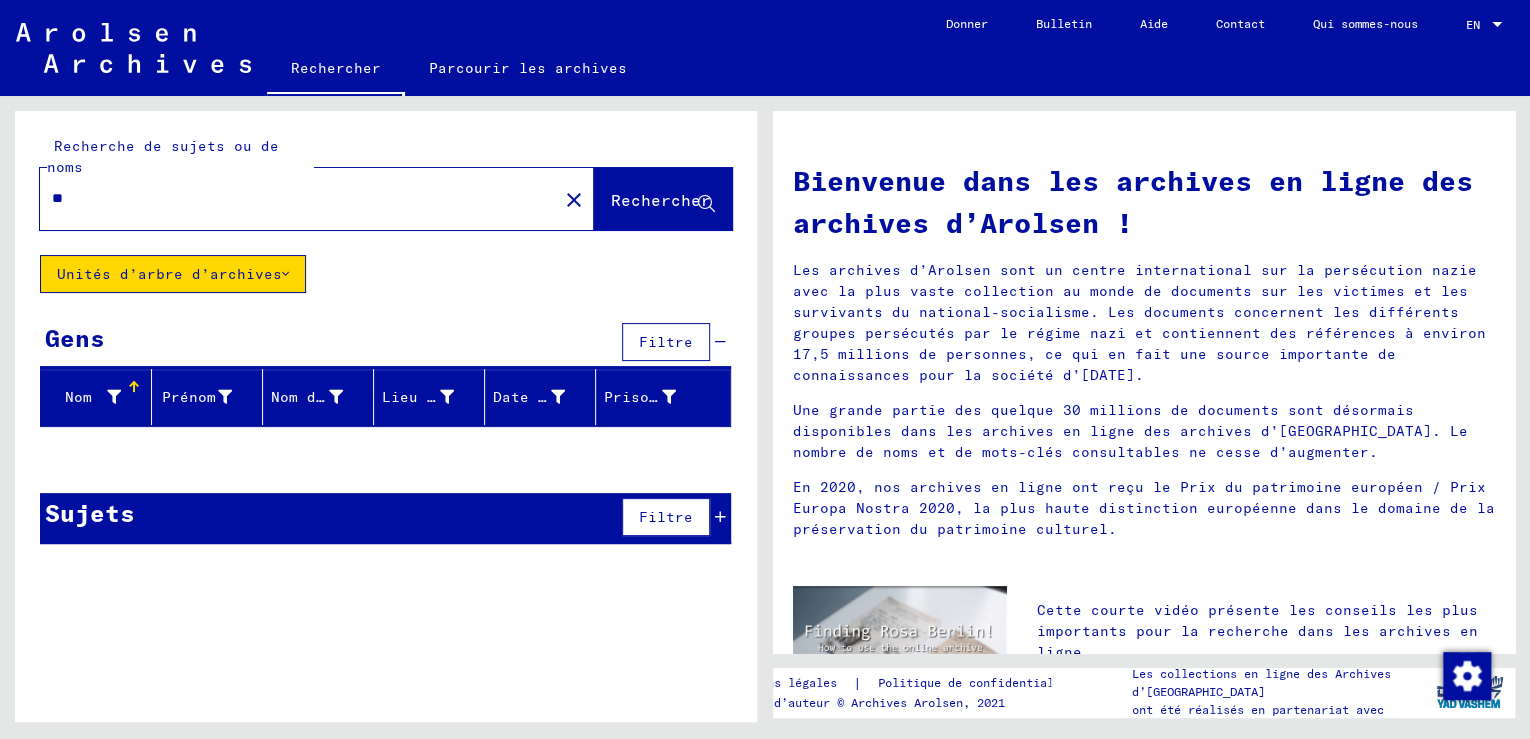 type on "*" 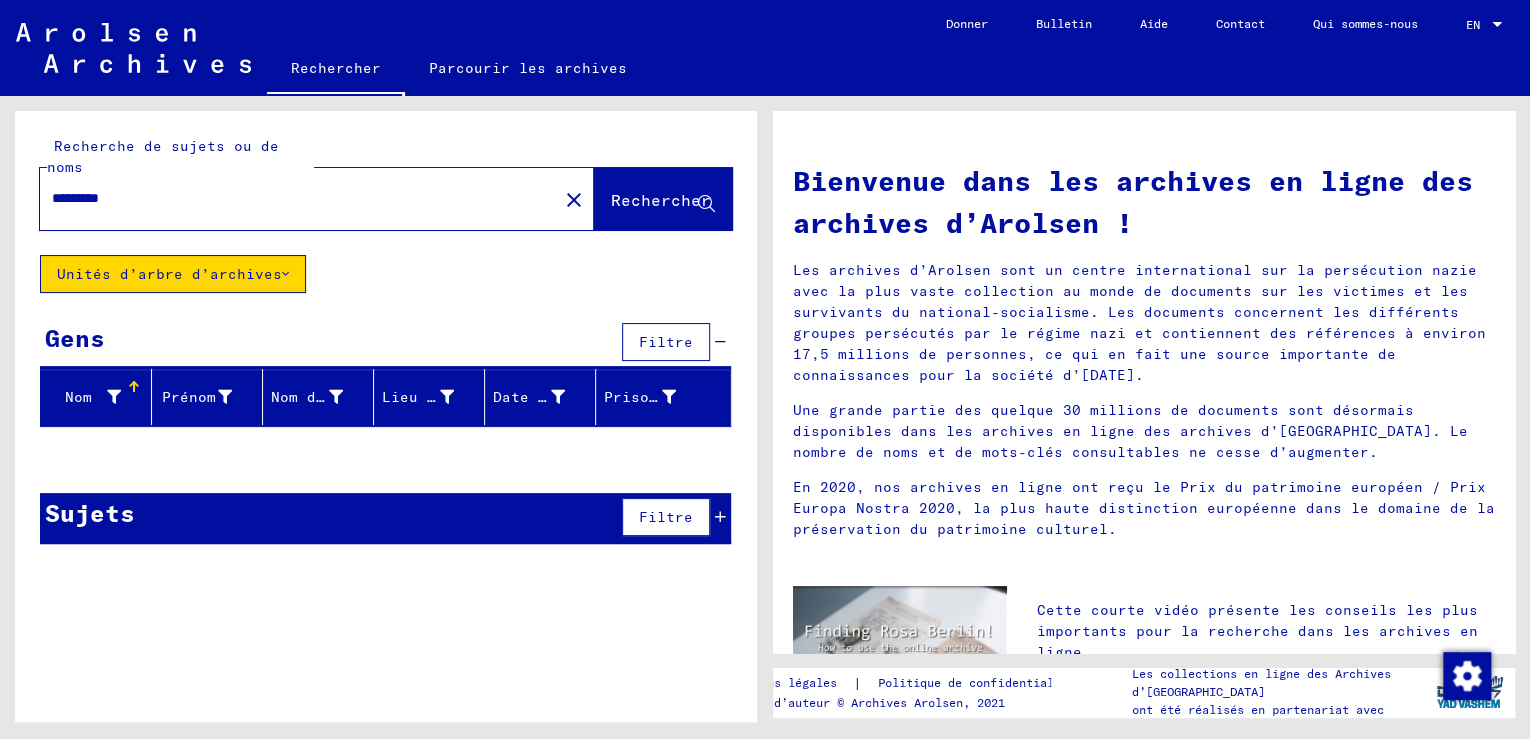 type on "*********" 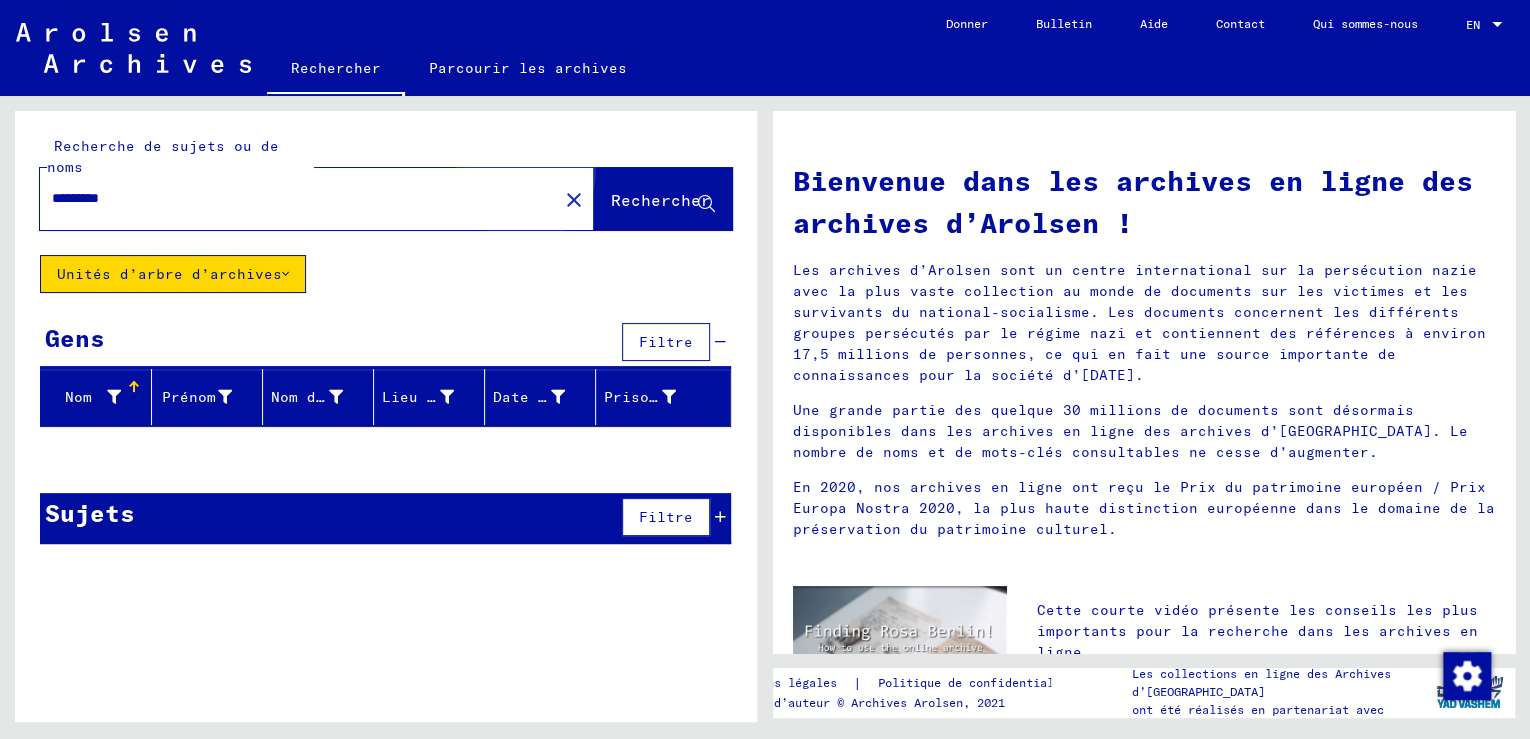 click on "Rechercher" 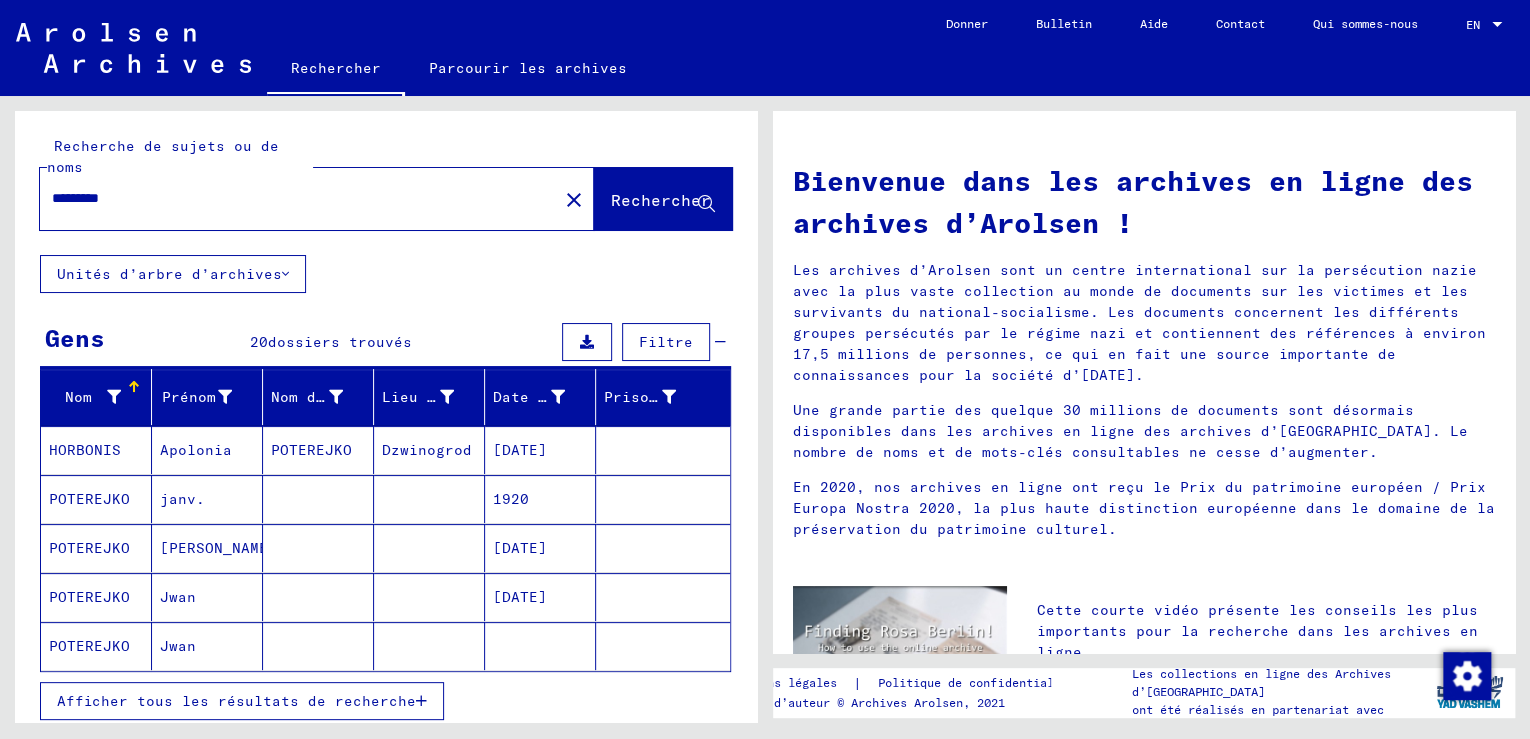 scroll, scrollTop: 141, scrollLeft: 0, axis: vertical 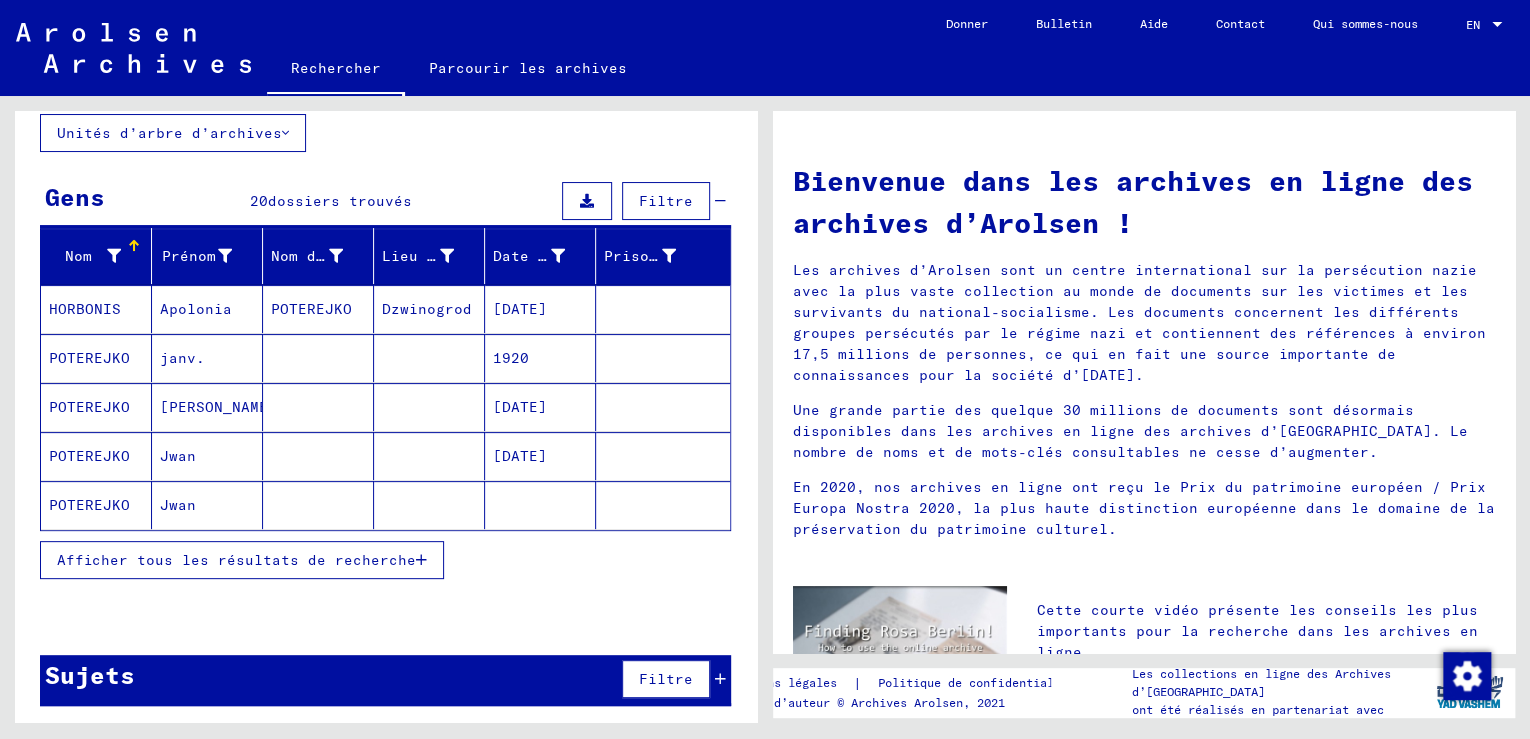 click at bounding box center [421, 560] 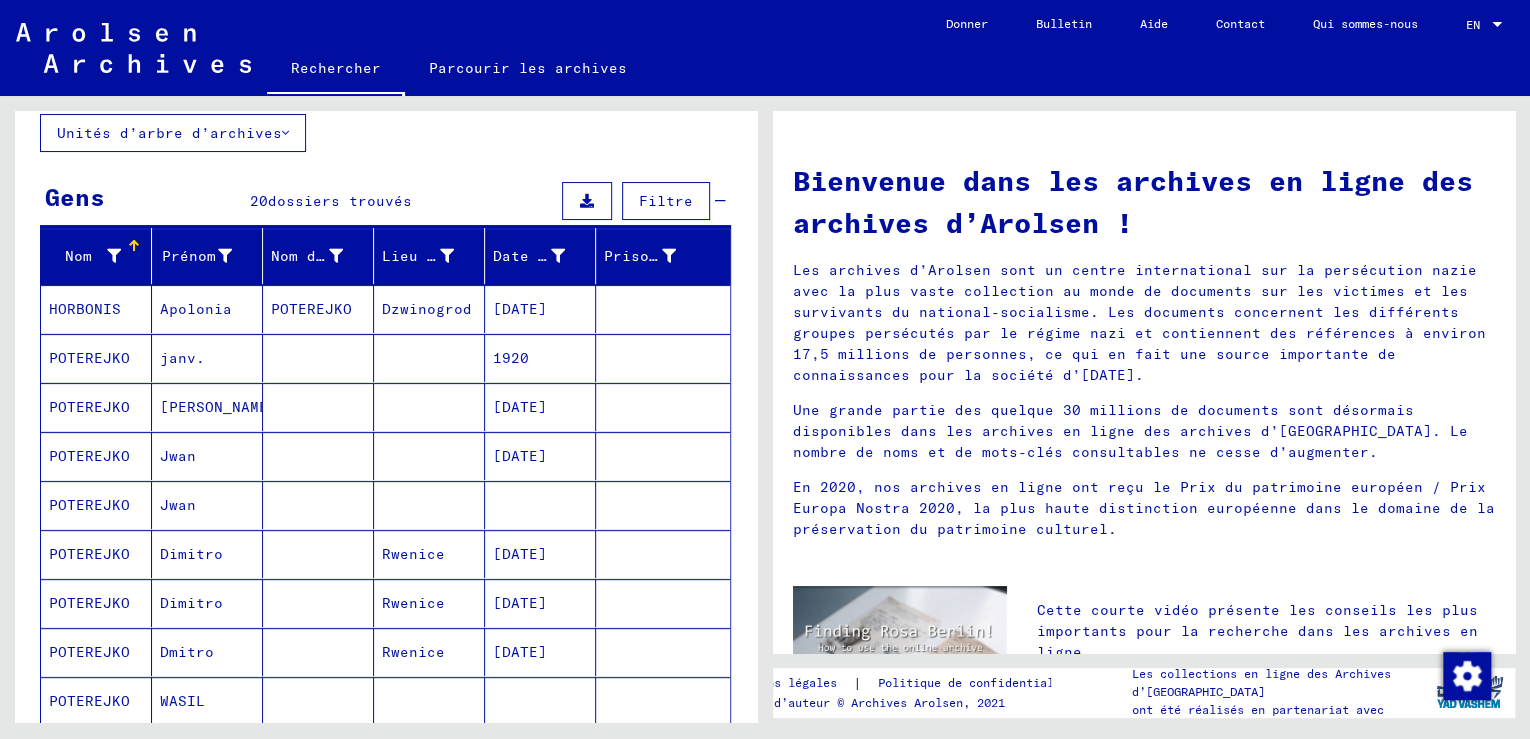 click on "Nom   Prénom   Nom de jeune fille   Lieu de naissance   Date de naissance   Prisonnier #   HORBONIS   Apolonia   POTEREJKO   Dzwinogrod   03/21/1923      POTEREJKO   janv.         1920      POTEREJKO   Grzegorz         03/23/1923      POTEREJKO   Jwan         01/26/1908      POTEREJKO   Jwan               POTEREJKO   Dimitro      Rwenice   11/04/1924      POTEREJKO   Dimitro      Rwenice   11/04/1924      POTEREJKO   Dmitro      Rwenice   11/04/1924      POTEREJKO   WASIL               POTEREJKO   Wasil      Nadyke   10/09/1922      POTEREJKO   janv.               POTEREJKO   Valet               POTEREJKO   janv.               POTEREJKO   janv.               POTEREJKO   janv.               POTEREJKO   janv.               POTEREJKO   janv.               POTEREJKO   janv.               POTEREJKO   janv.               POTEREJKO   Grigorij         09/01/1926      1 – 20 sur 20  *  sur 1  Afficher moins  Signature Last Name First Name Maiden Name Place of Birth Date of Birth Prisoner # Father (adoptive father)" at bounding box center (386, 812) 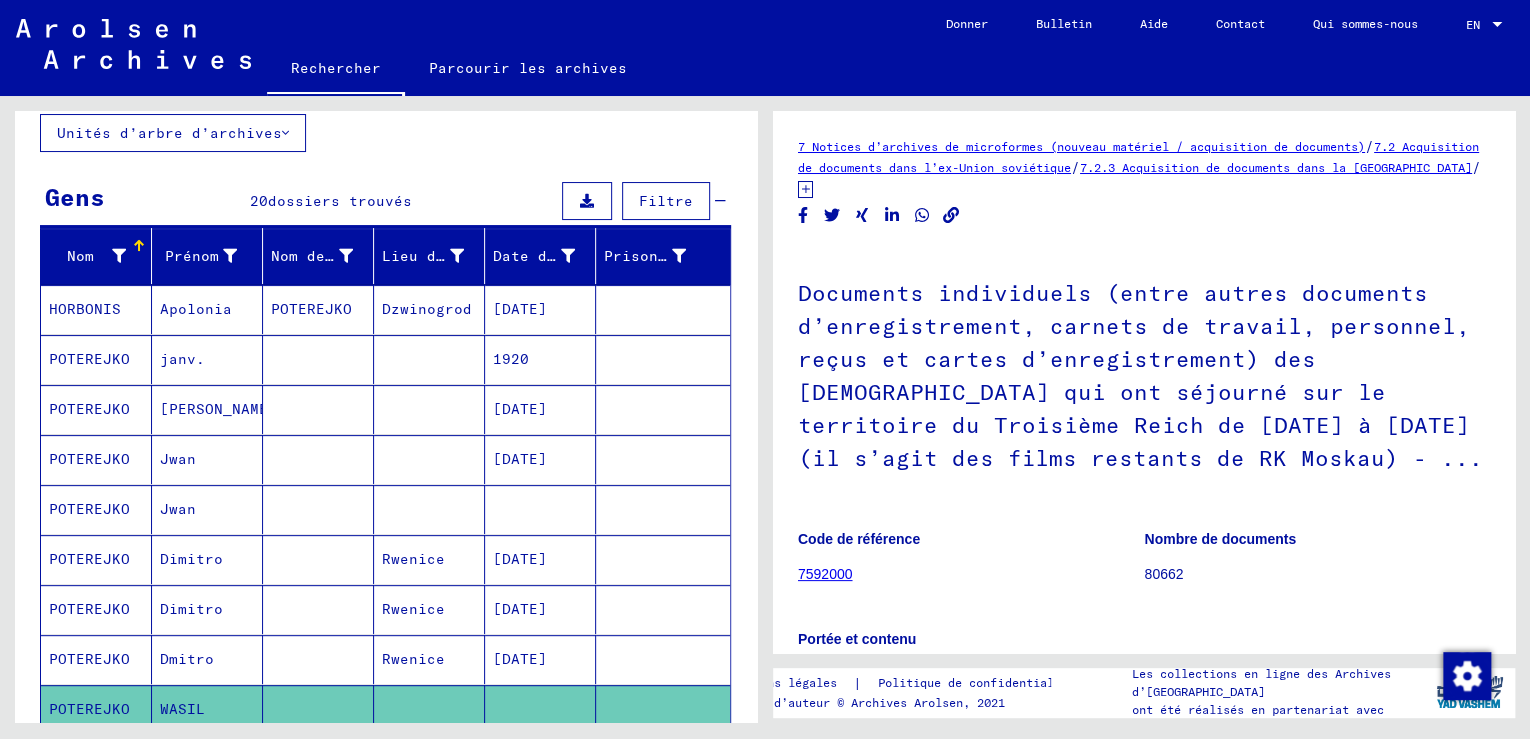 click on "7592000" 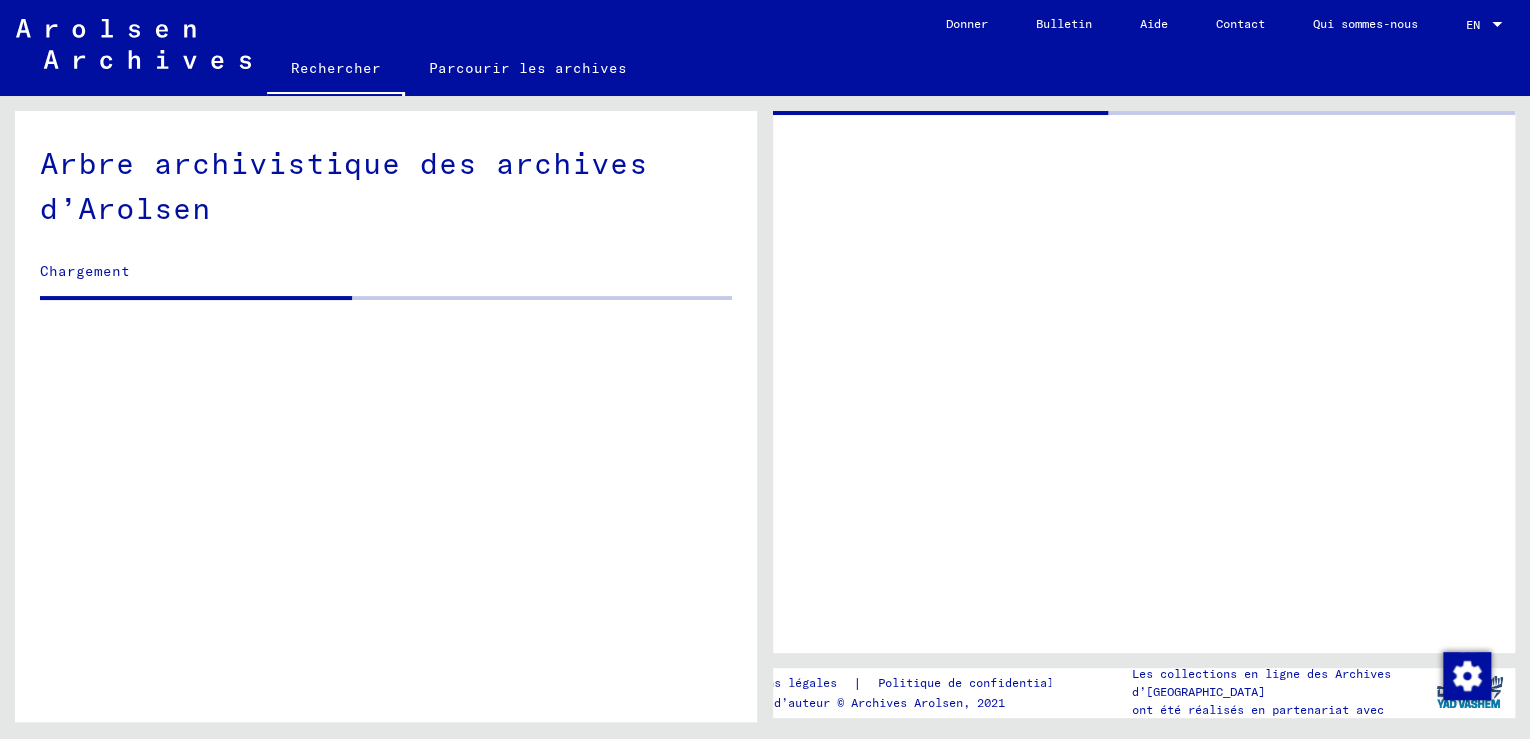 scroll, scrollTop: 907, scrollLeft: 0, axis: vertical 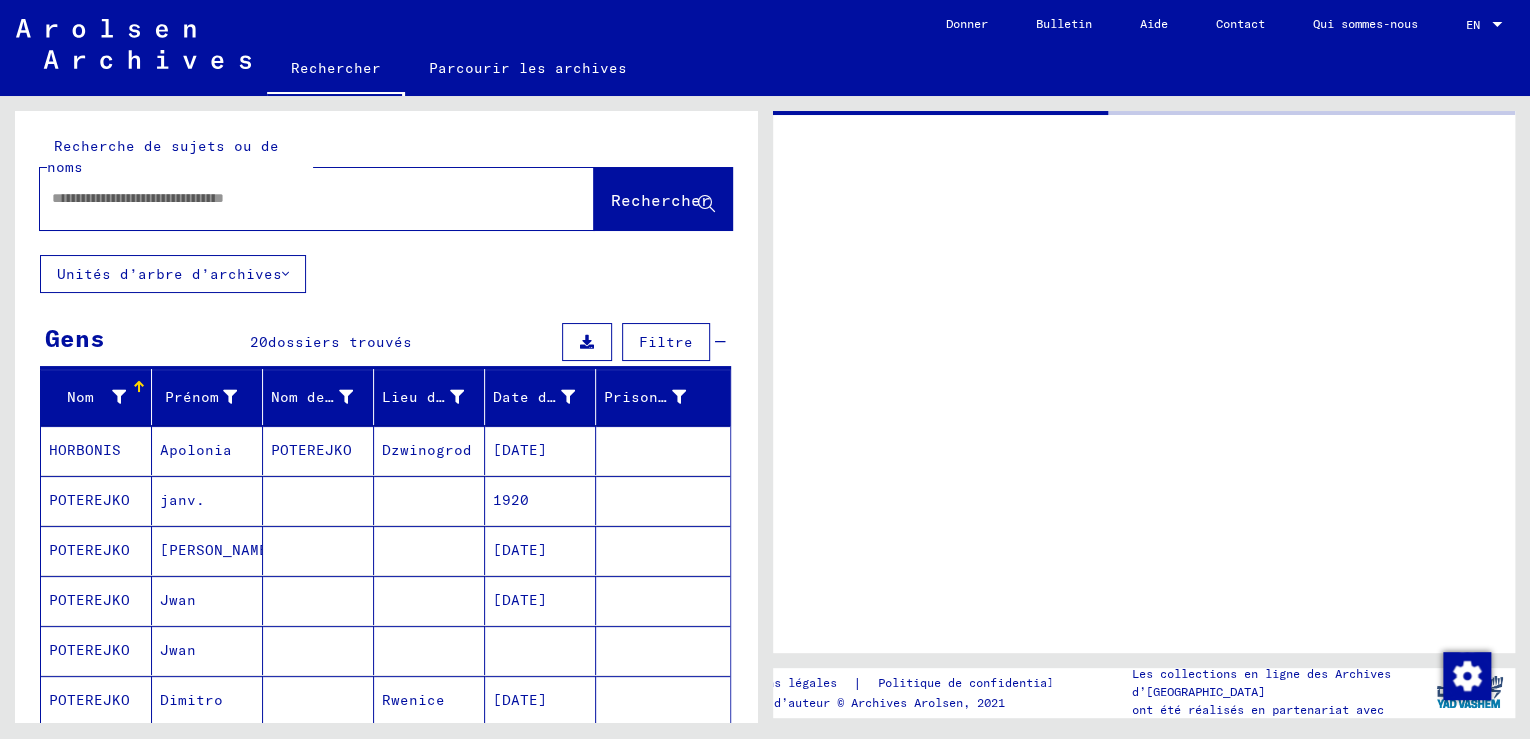 type on "********" 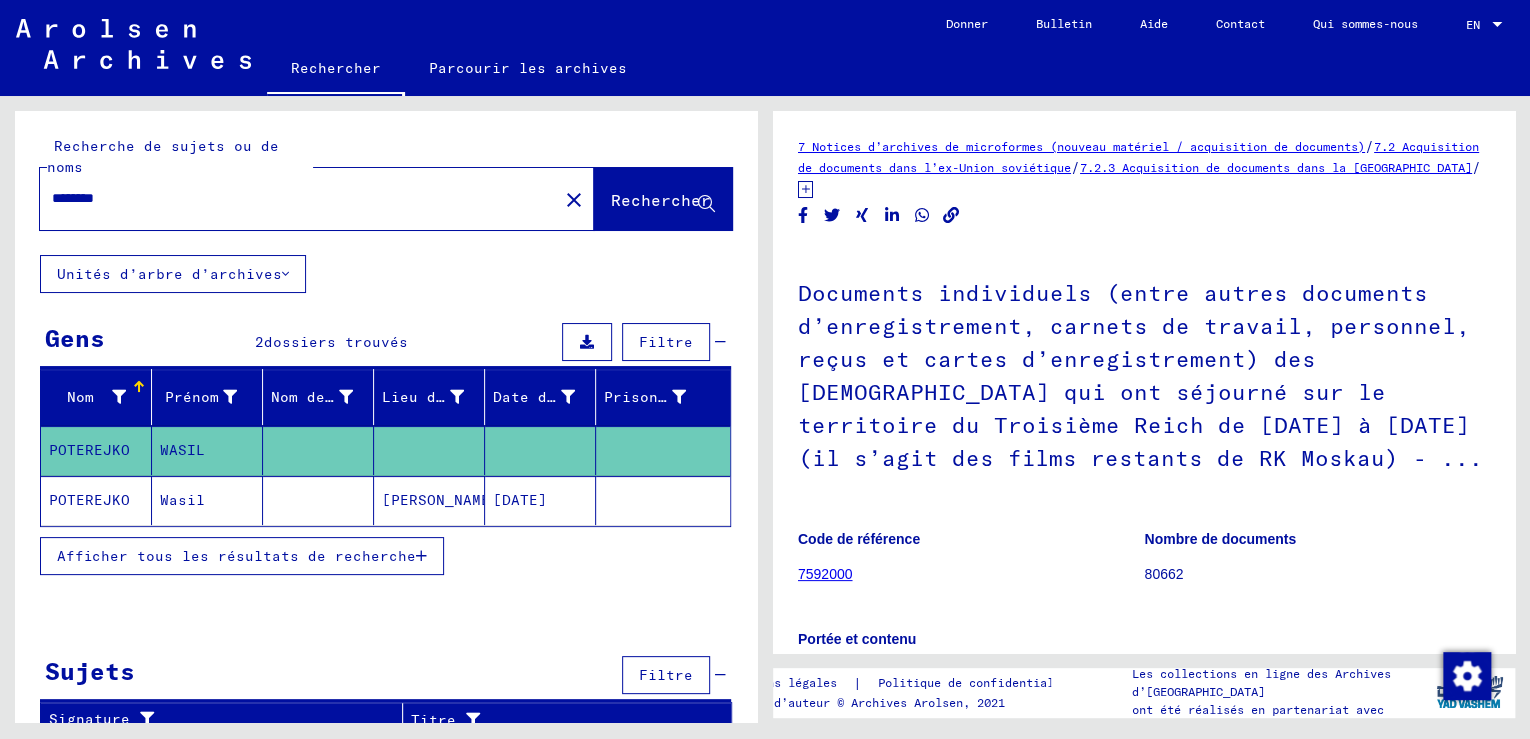 click on "POTEREJKO" 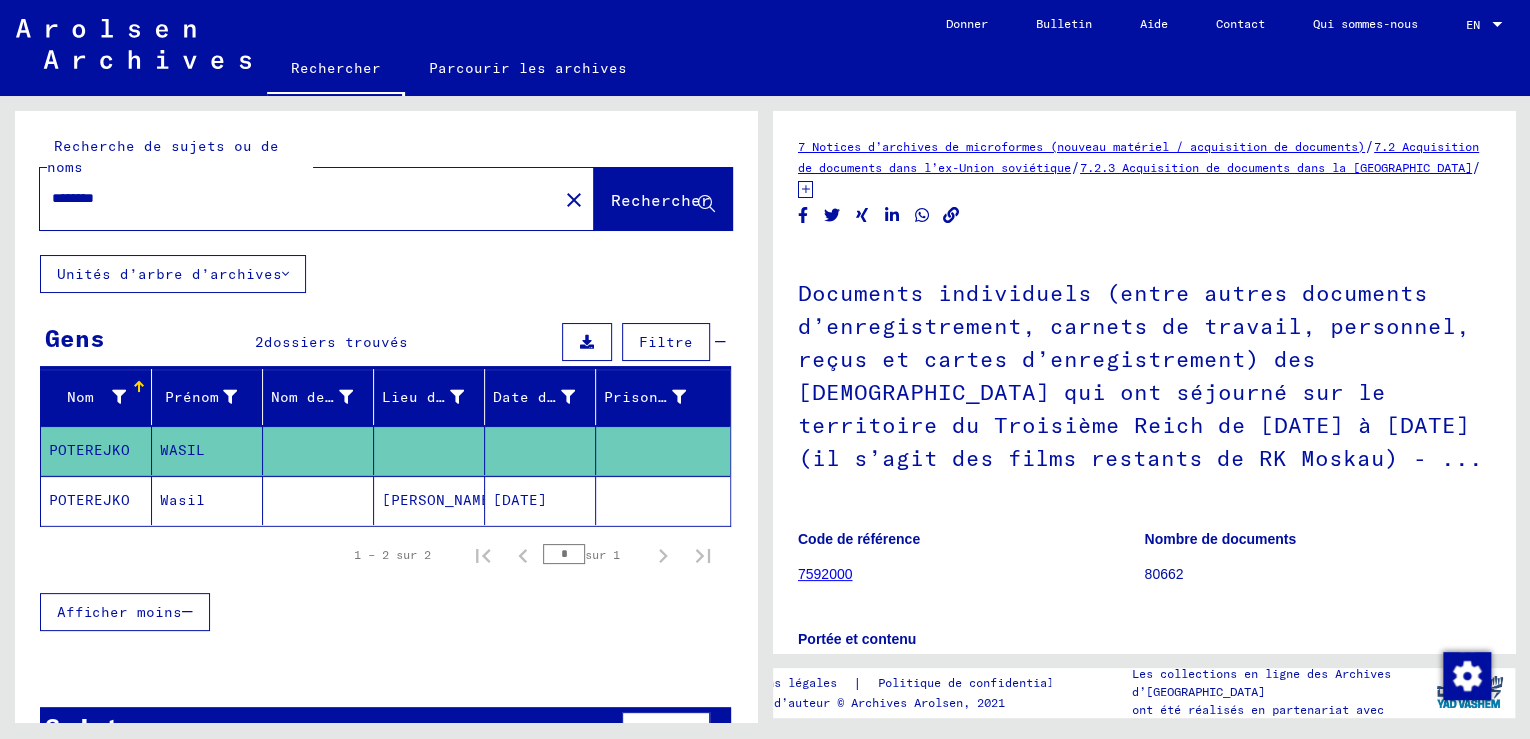 click on "Nadyke" 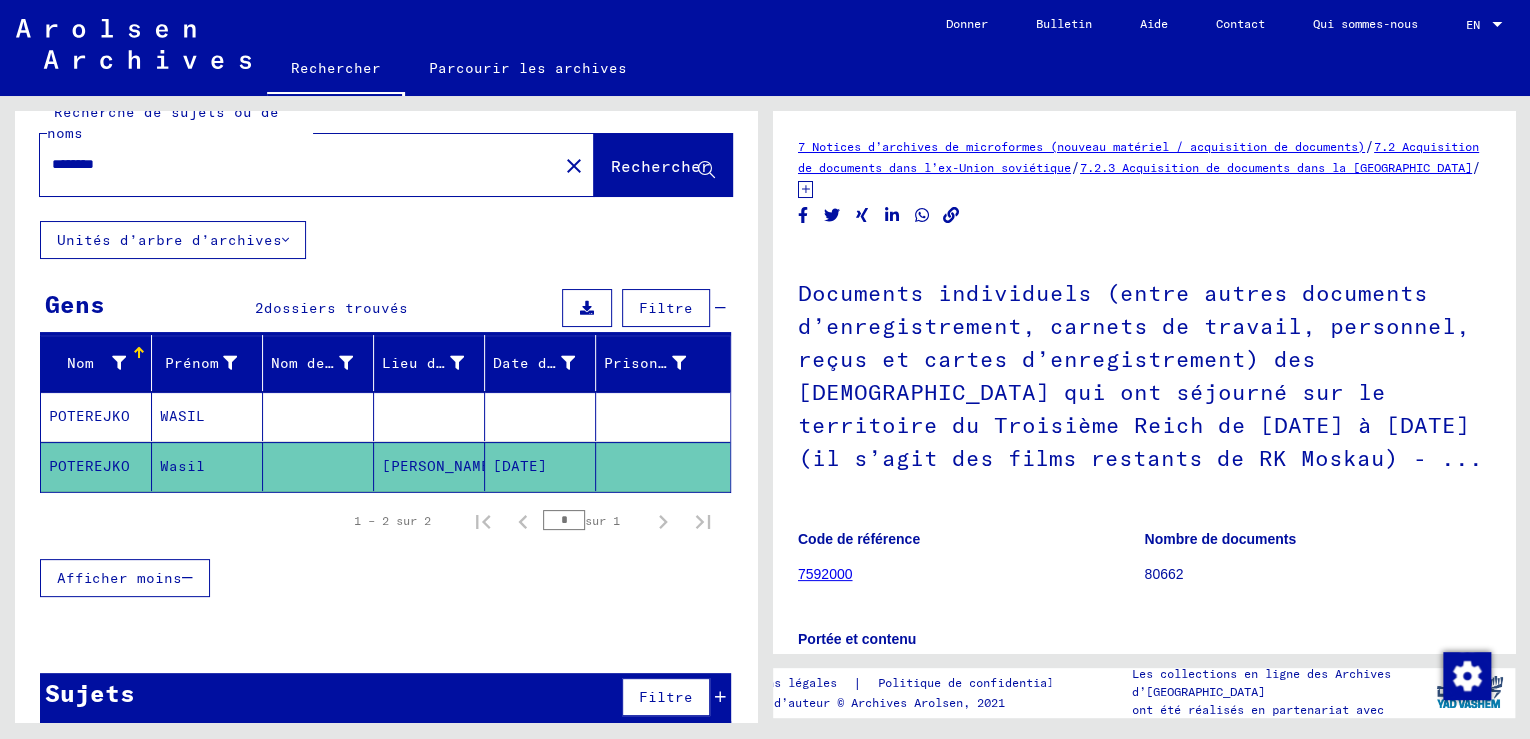 scroll, scrollTop: 52, scrollLeft: 0, axis: vertical 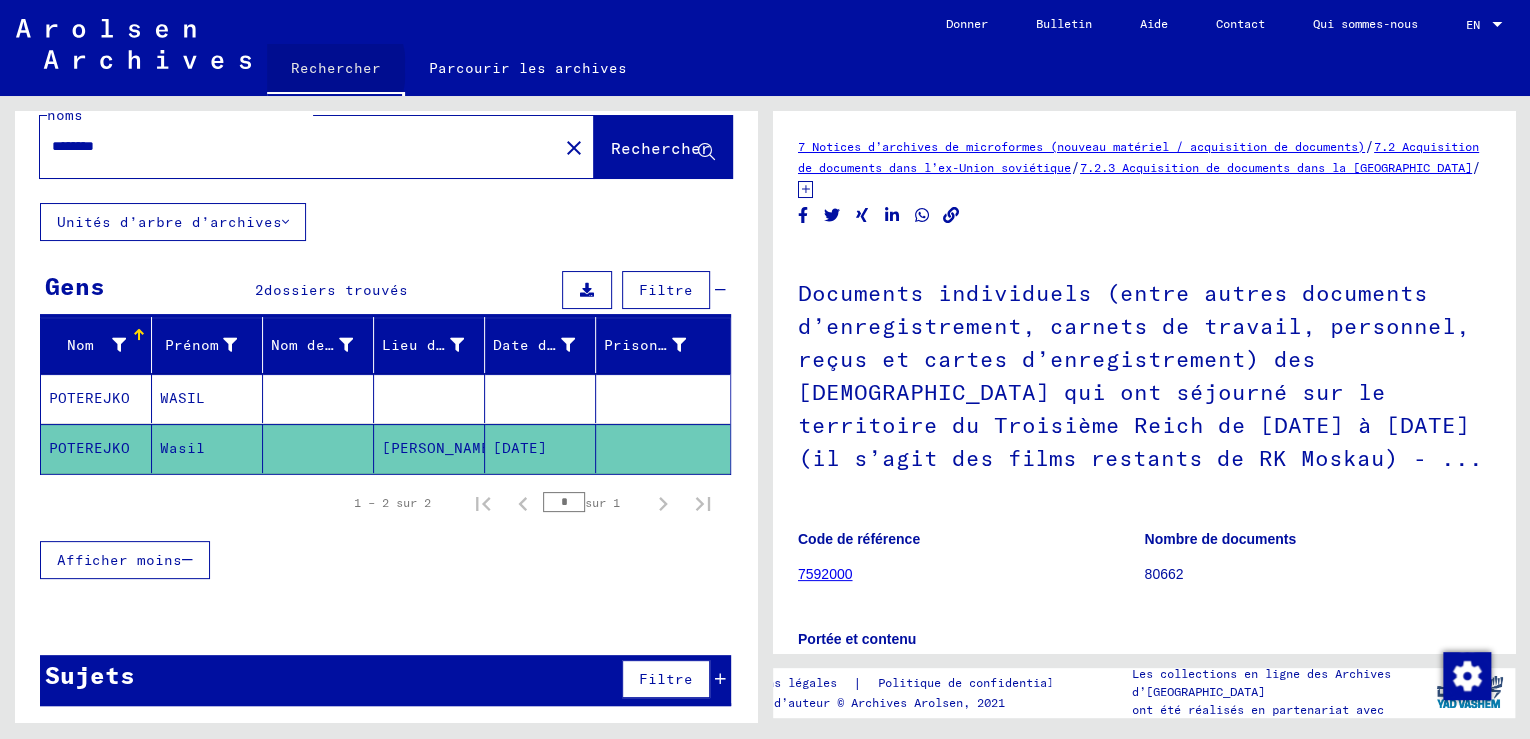 click on "Rechercher" 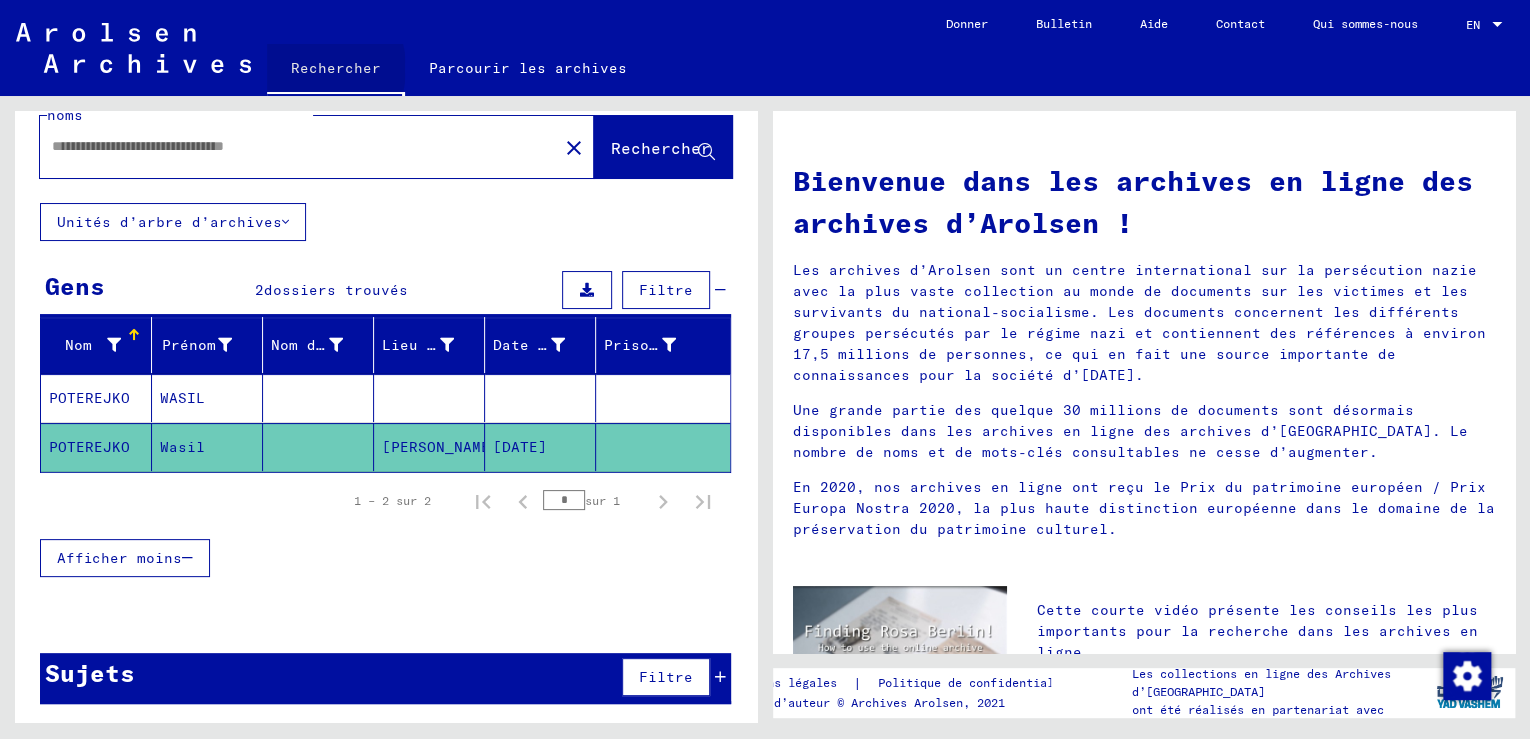 scroll, scrollTop: 0, scrollLeft: 0, axis: both 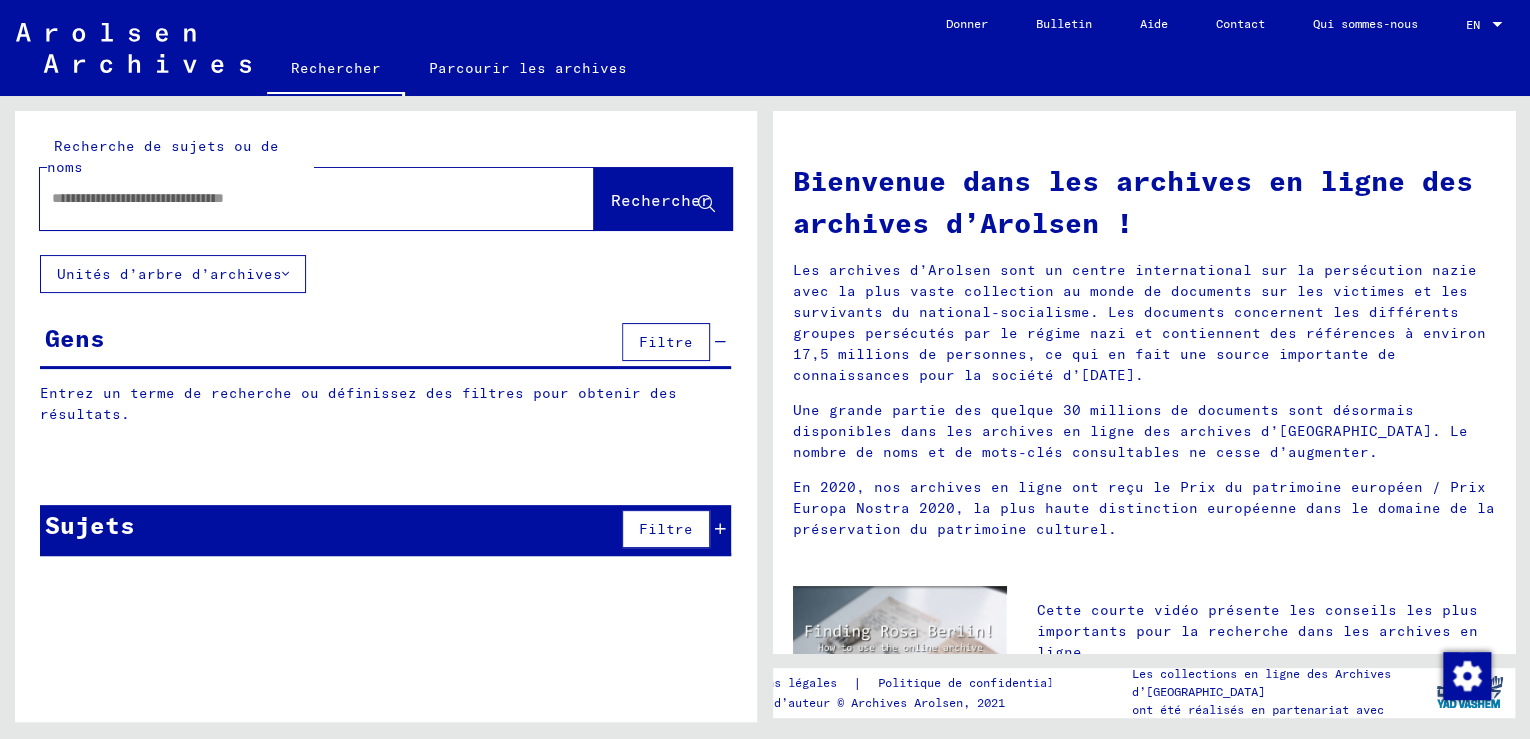 click at bounding box center [293, 198] 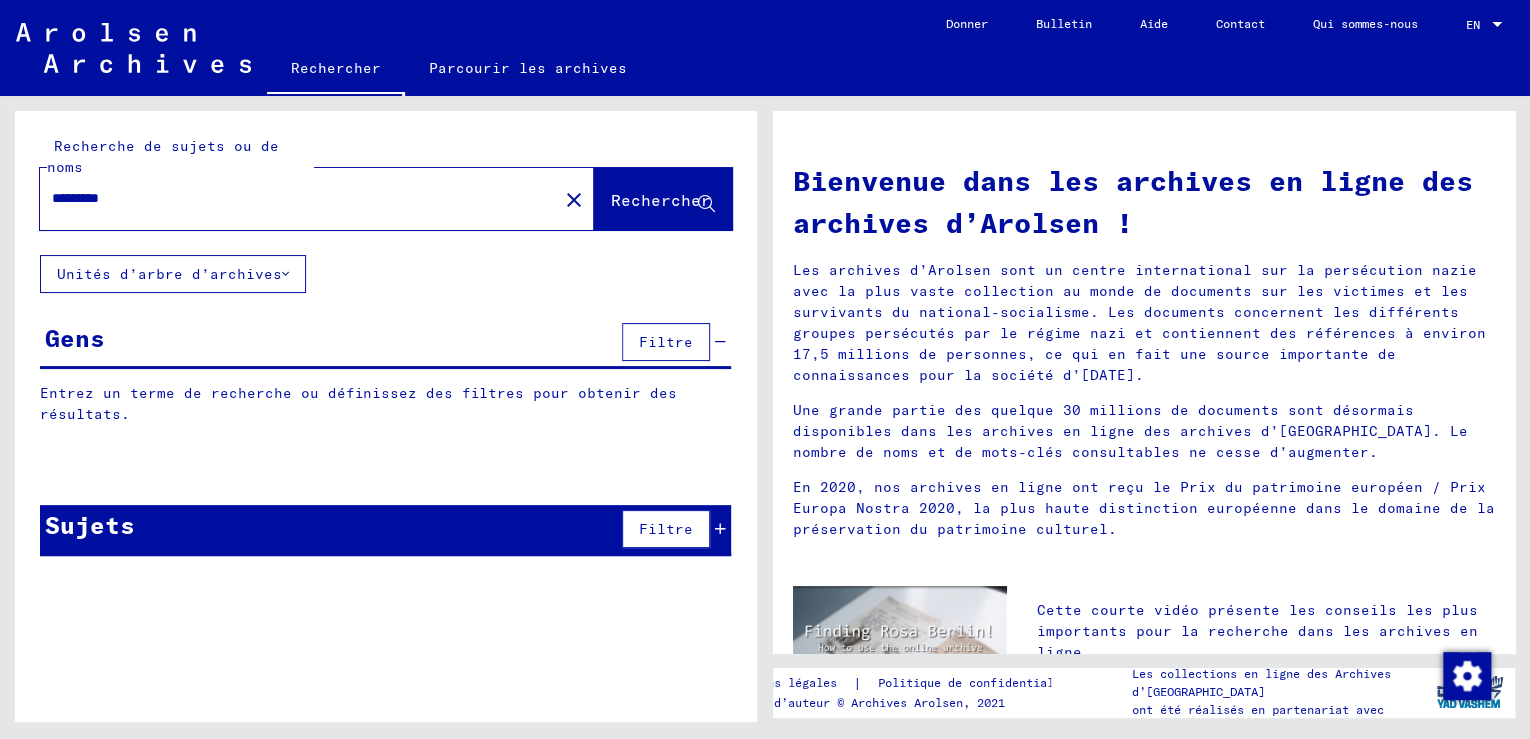 type on "*********" 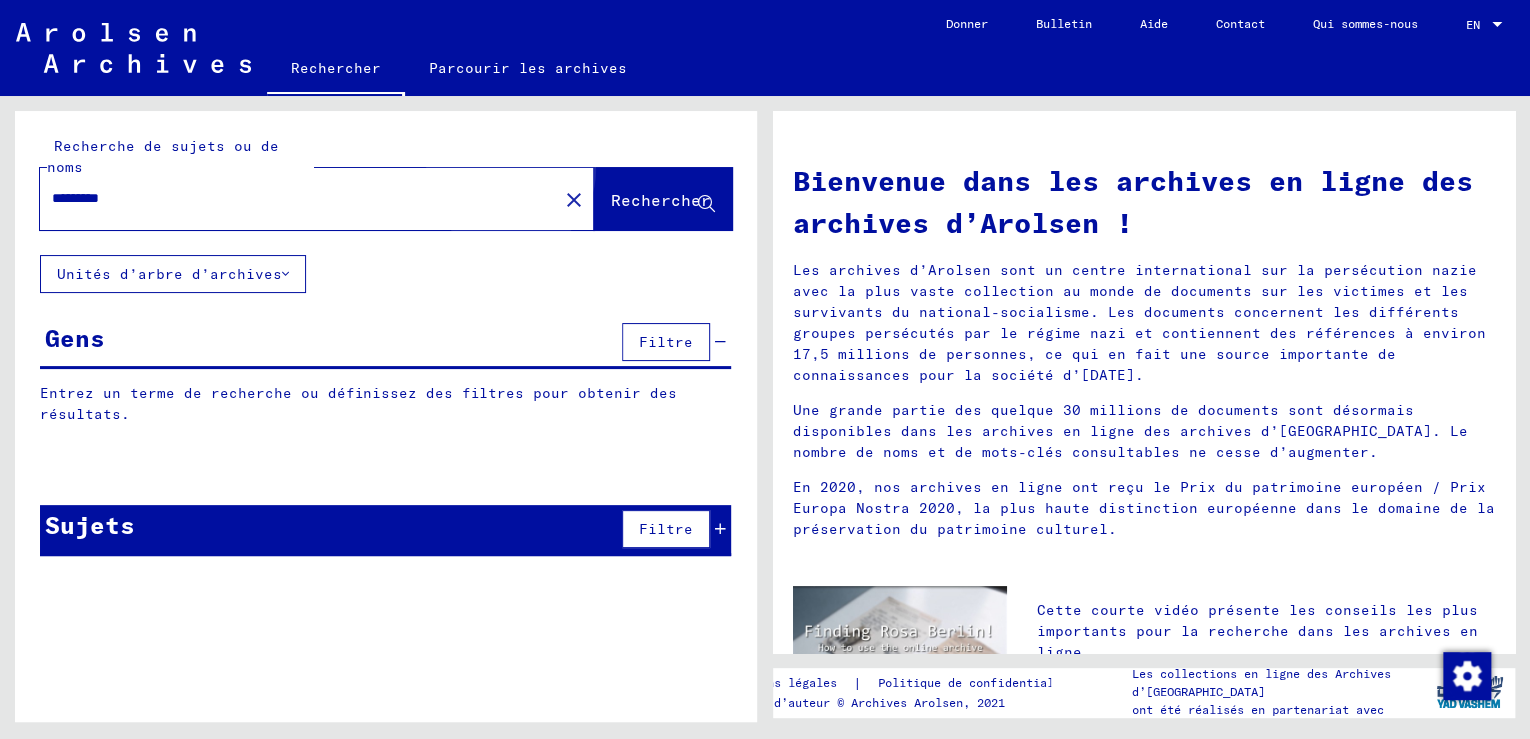 click on "Rechercher" 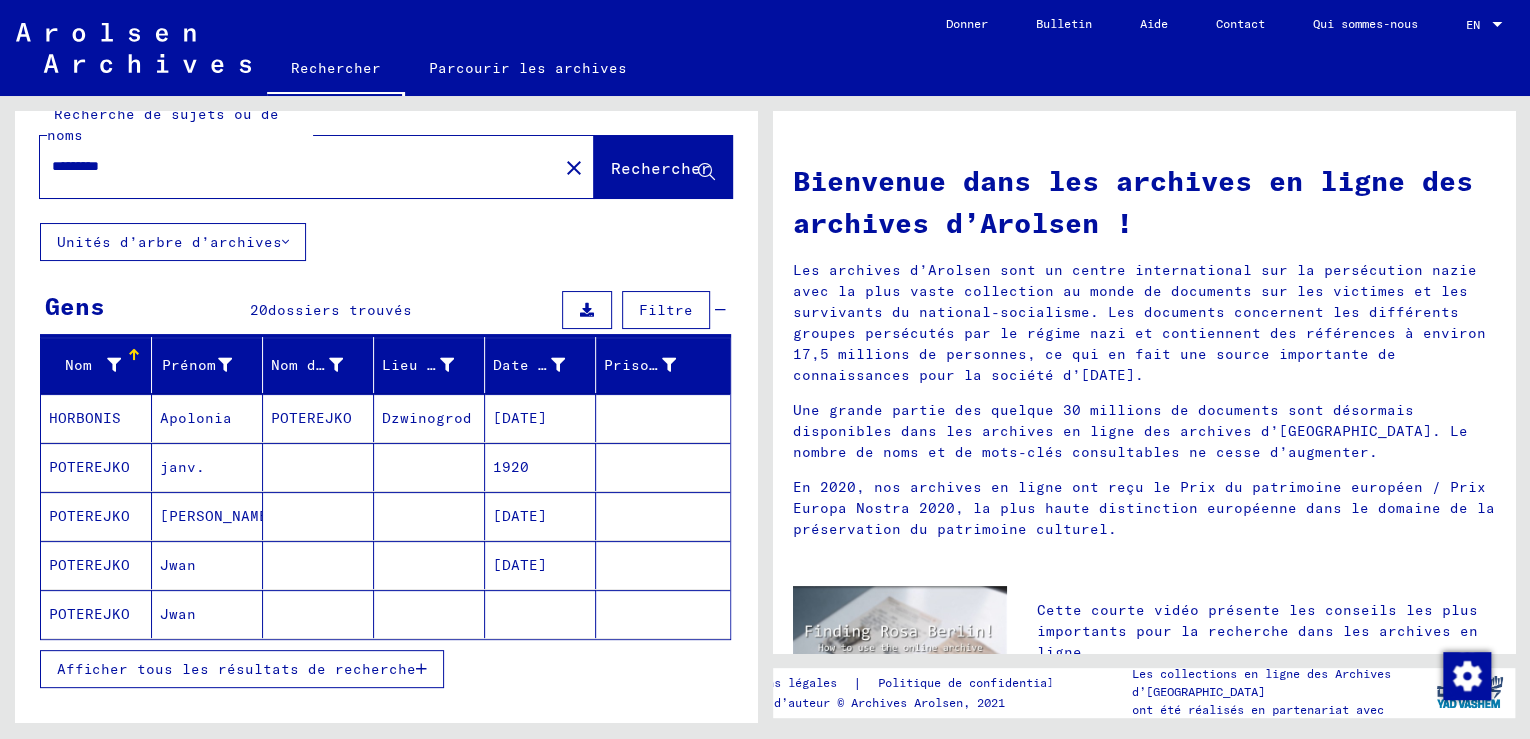 scroll, scrollTop: 64, scrollLeft: 0, axis: vertical 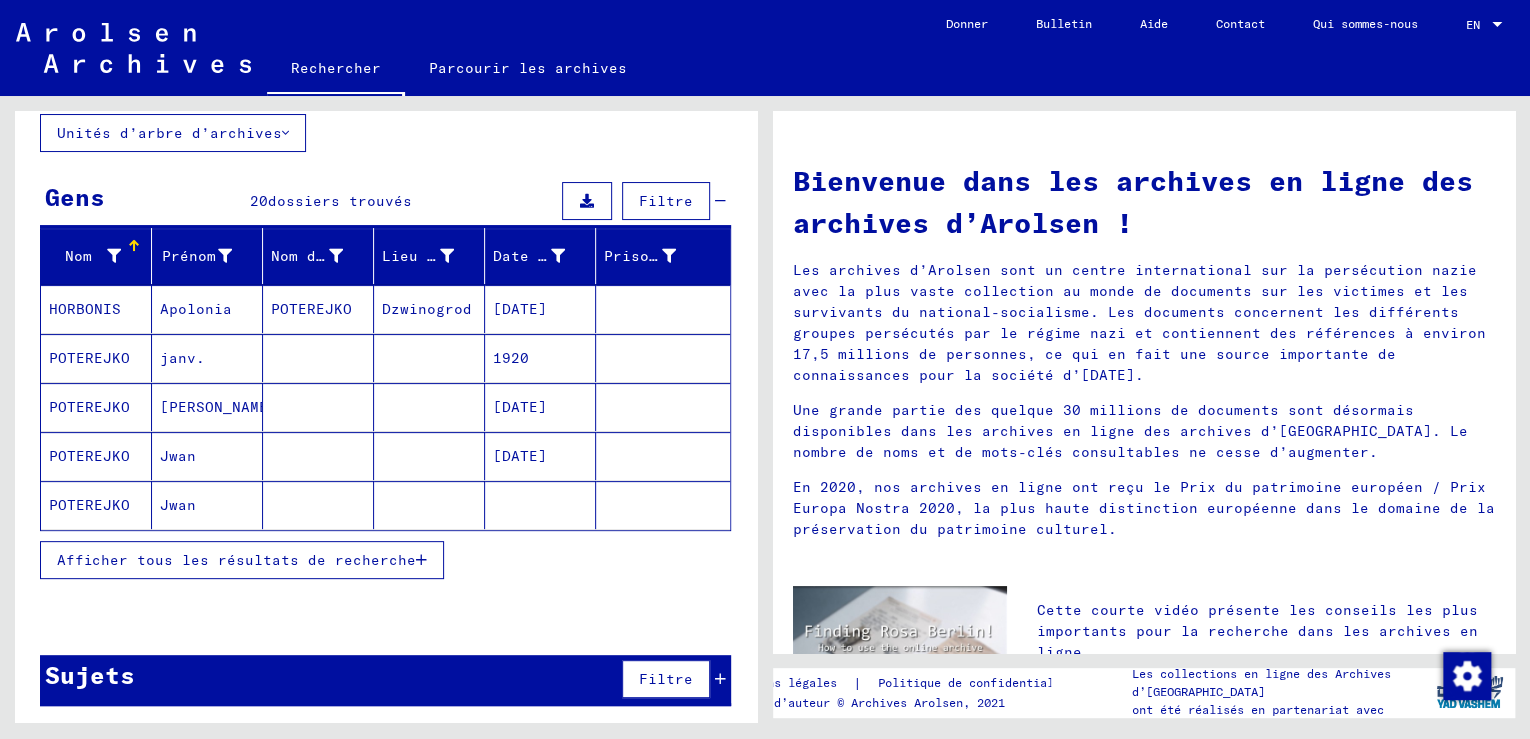 click at bounding box center (421, 560) 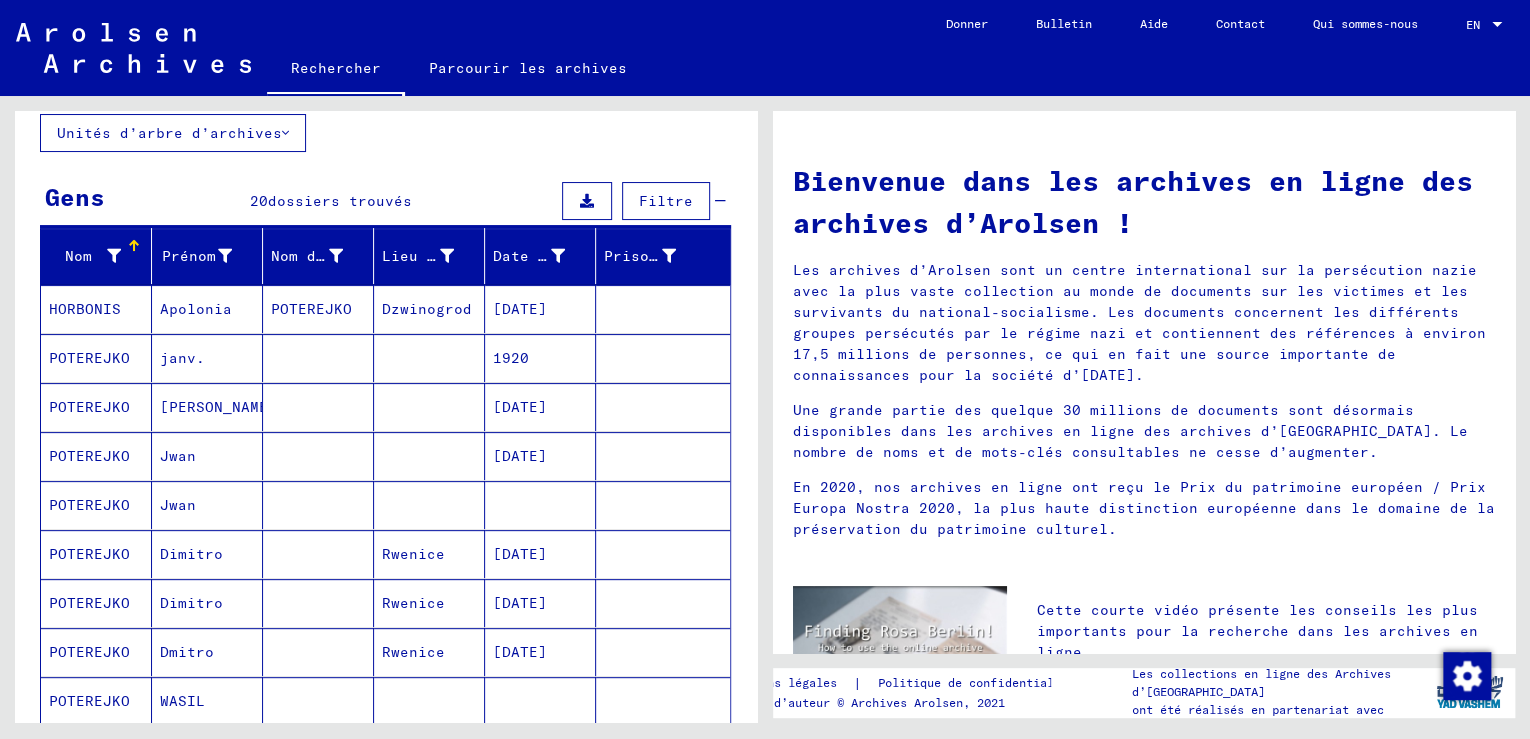 click on "Nom   Prénom   Nom de jeune fille   Lieu de naissance   Date de naissance   Prisonnier #   HORBONIS   Apolonia   POTEREJKO   Dzwinogrod   03/21/1923      POTEREJKO   janv.         1920      POTEREJKO   Grzegorz         03/23/1923      POTEREJKO   Jwan         01/26/1908      POTEREJKO   Jwan               POTEREJKO   Dimitro      Rwenice   11/04/1924      POTEREJKO   Dimitro      Rwenice   11/04/1924      POTEREJKO   Dmitro      Rwenice   11/04/1924      POTEREJKO   WASIL               POTEREJKO   Wasil      Nadyke   10/09/1922      POTEREJKO   janv.               POTEREJKO   Valet               POTEREJKO   janv.               POTEREJKO   janv.               POTEREJKO   janv.               POTEREJKO   janv.               POTEREJKO   janv.               POTEREJKO   janv.               POTEREJKO   janv.               POTEREJKO   Grigorij         09/01/1926      1 – 20 sur 20  *  sur 1  Afficher moins  Signature Last Name First Name Maiden Name Place of Birth Date of Birth Prisoner # Father (adoptive father)" at bounding box center (386, 812) 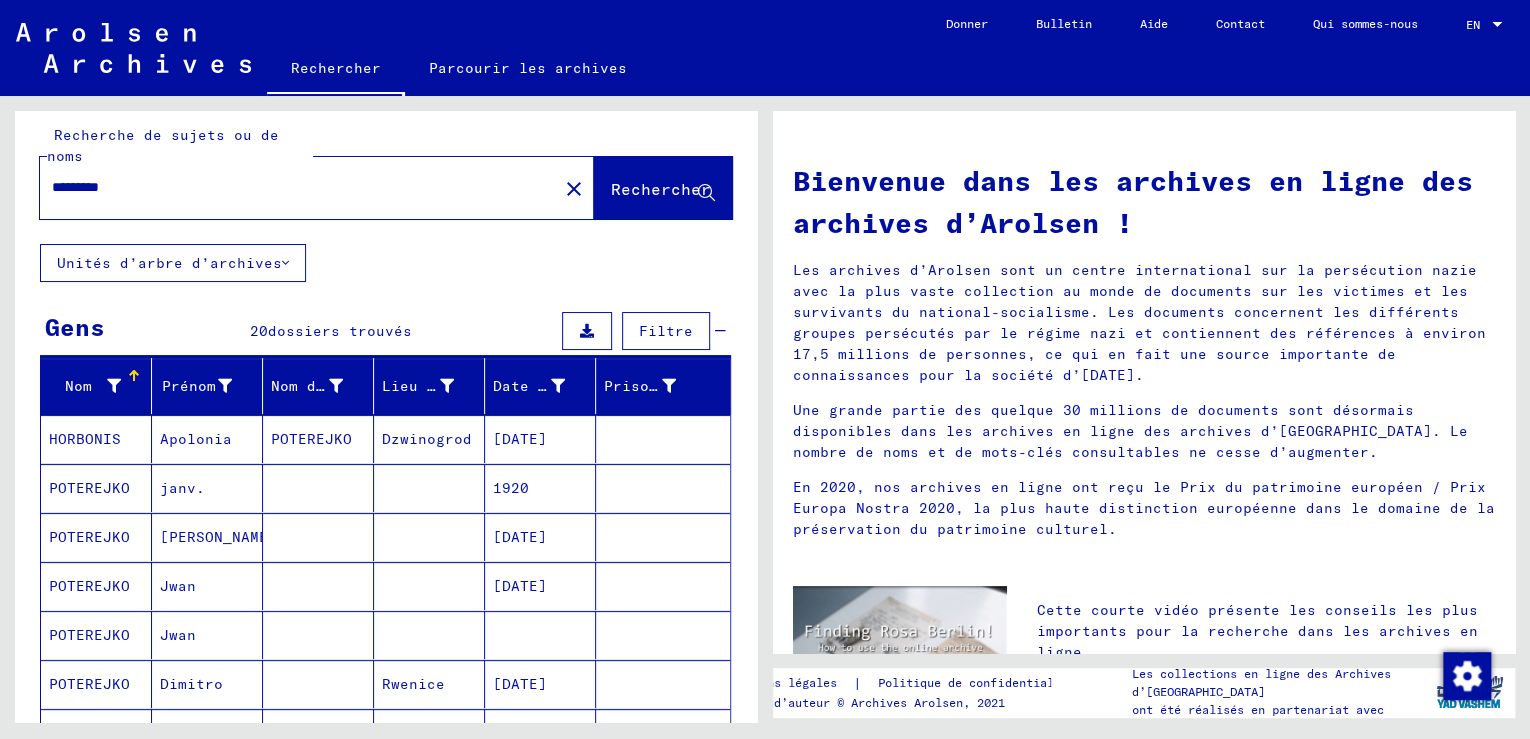 scroll, scrollTop: 0, scrollLeft: 0, axis: both 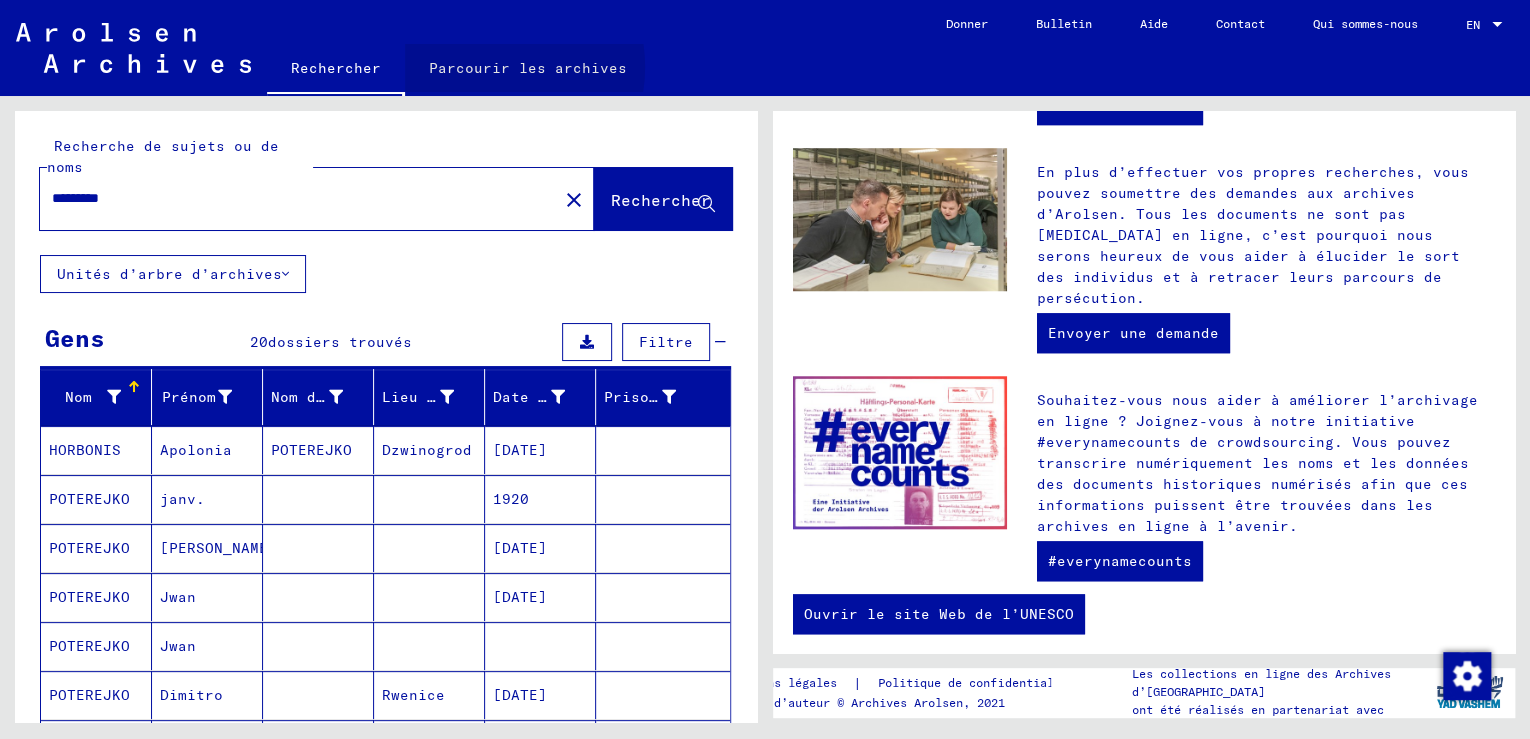 click on "Parcourir les archives" 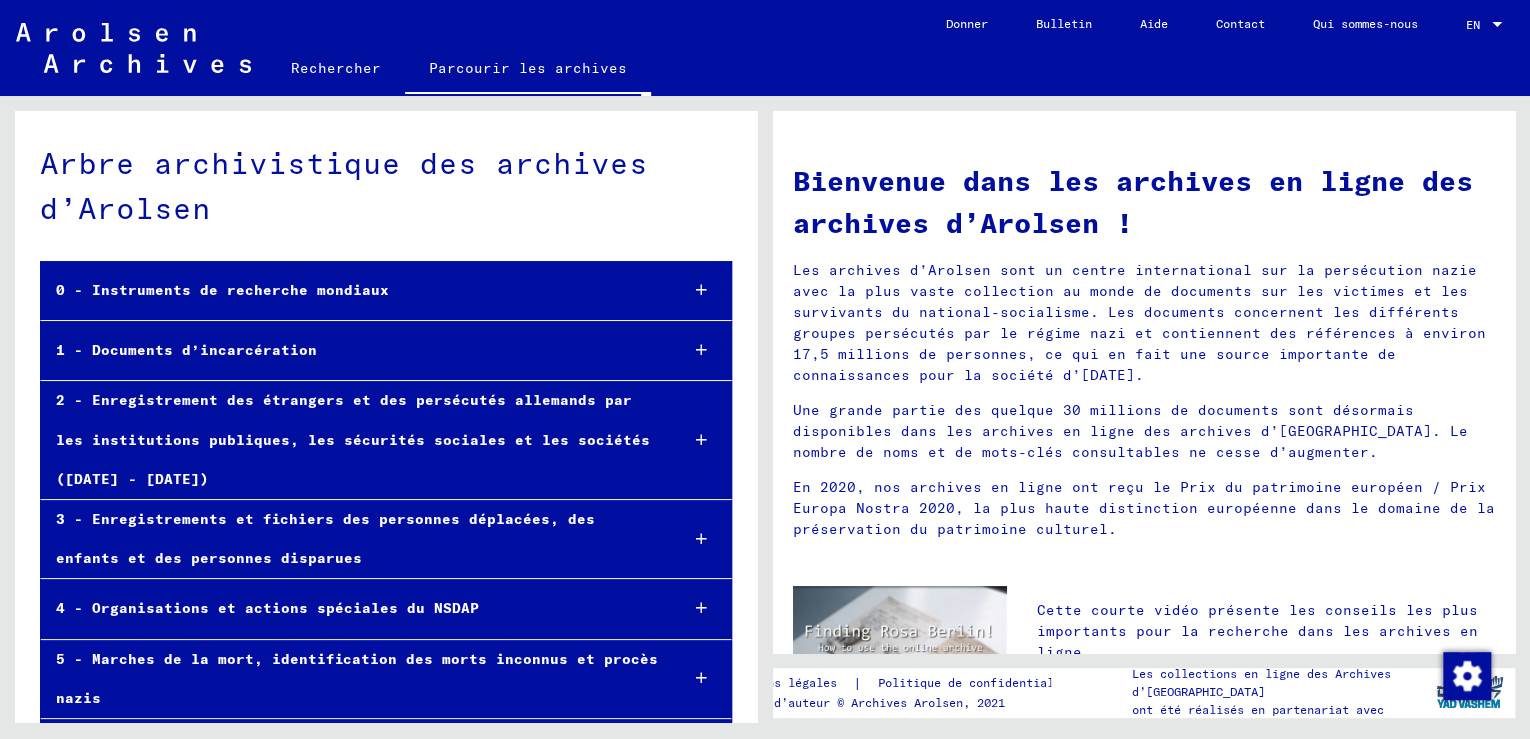 click on "Arbre archivistique des archives d’Arolsen  0 - Instruments de recherche mondiaux 1 - Documents d’incarcération 2 - Enregistrement des étrangers et des persécutés allemands par les institutions publiques, les sécurités sociales et les sociétés (1939 - 1947) 3 - Enregistrements et fichiers des personnes déplacées, des enfants et des personnes disparues 4 - Organisations et actions spéciales du NSDAP 5 - Marches de la mort, identification des morts inconnus et procès nazis 6 - Registres de l’ITS et de ses prédécesseurs 7 - Notices d’archives de microformes (acquisition de nouveaux matériaux / documents) 8 - Collections de particuliers et petites archives" 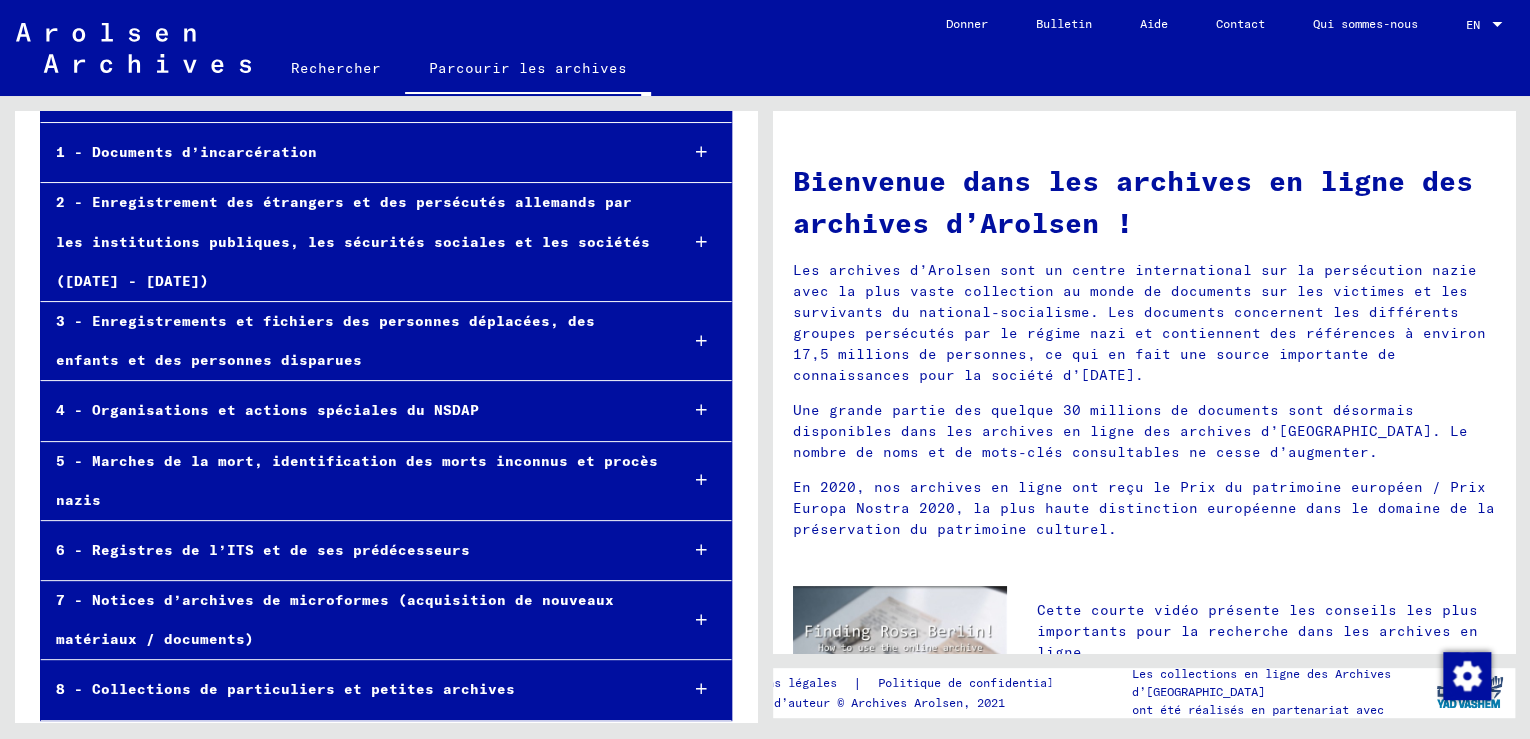 scroll, scrollTop: 204, scrollLeft: 0, axis: vertical 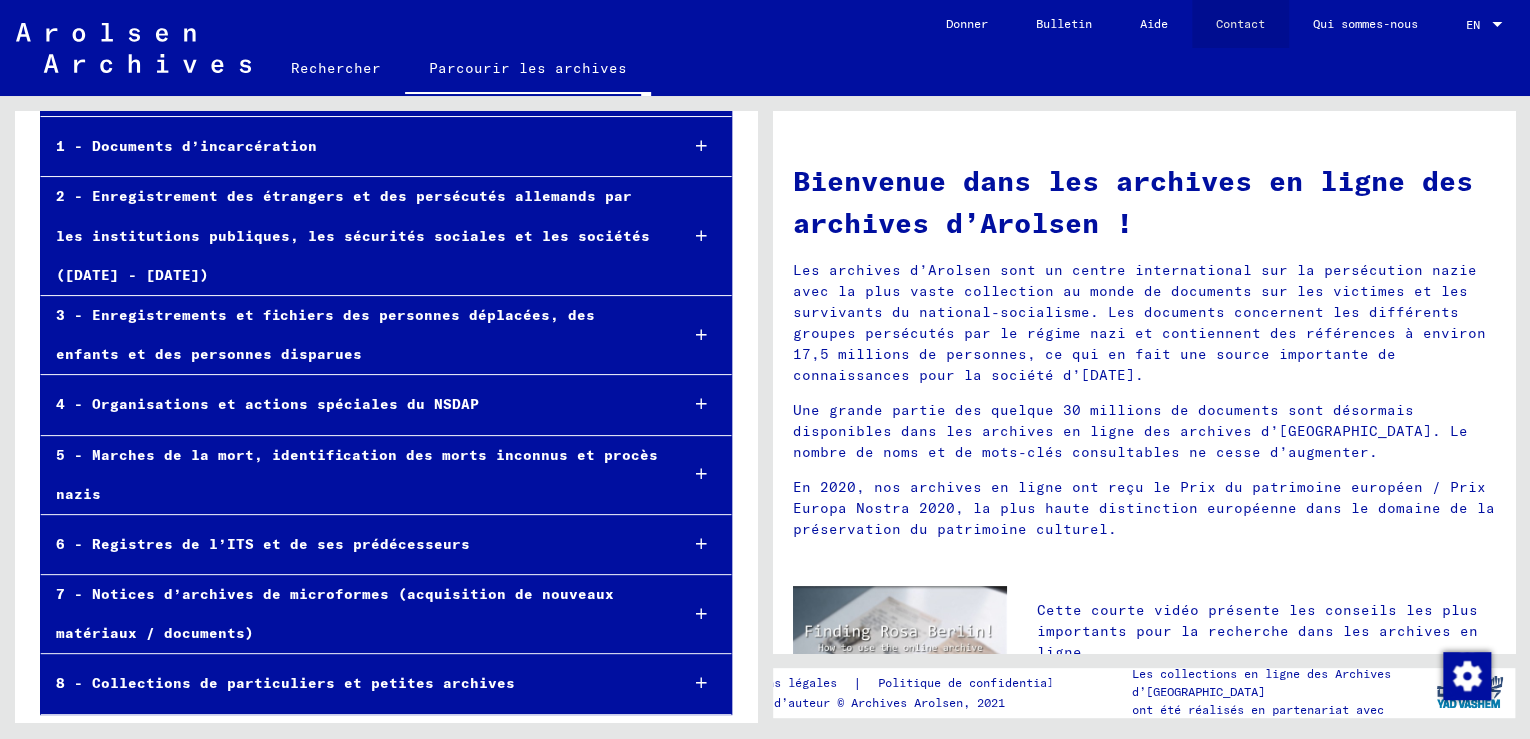 click on "Contact" 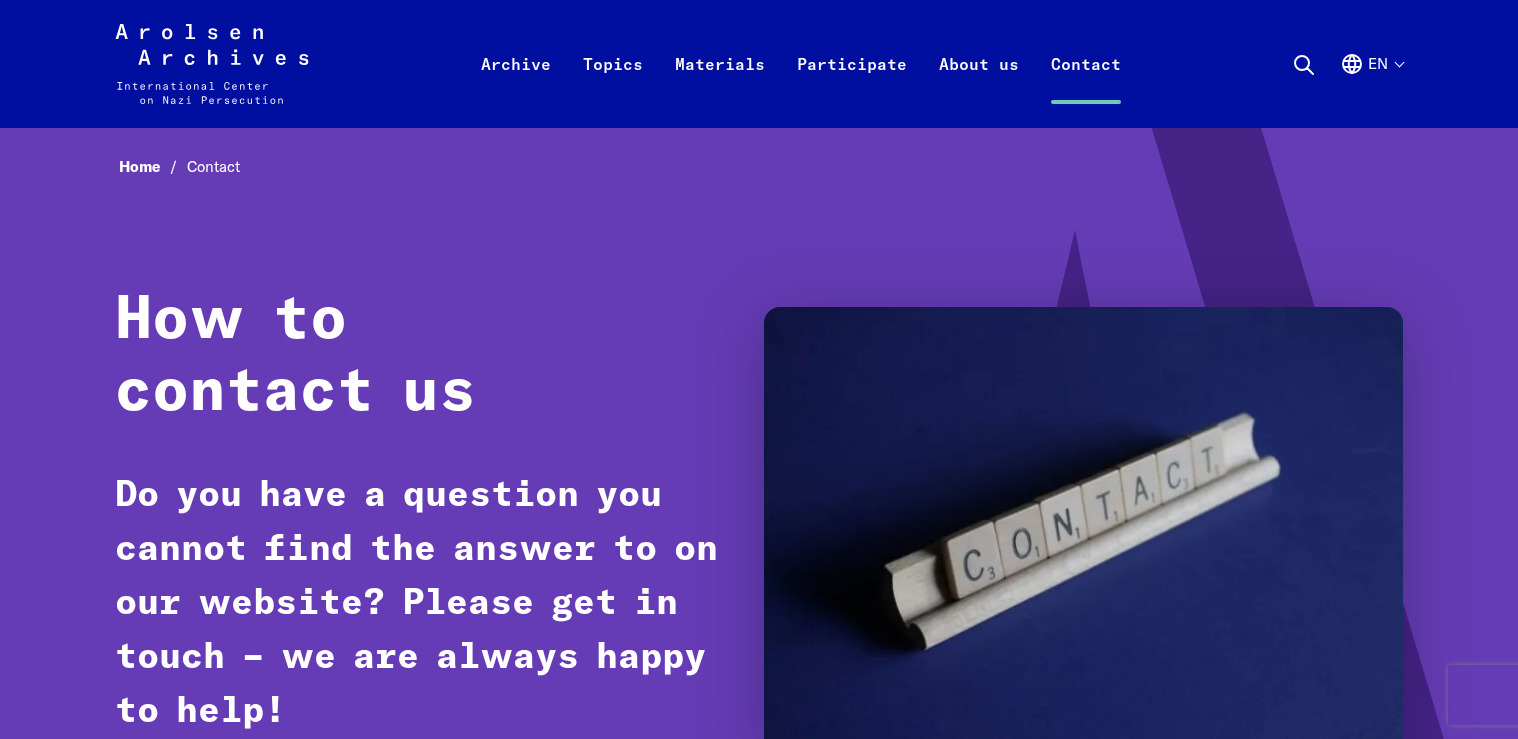 scroll, scrollTop: 0, scrollLeft: 0, axis: both 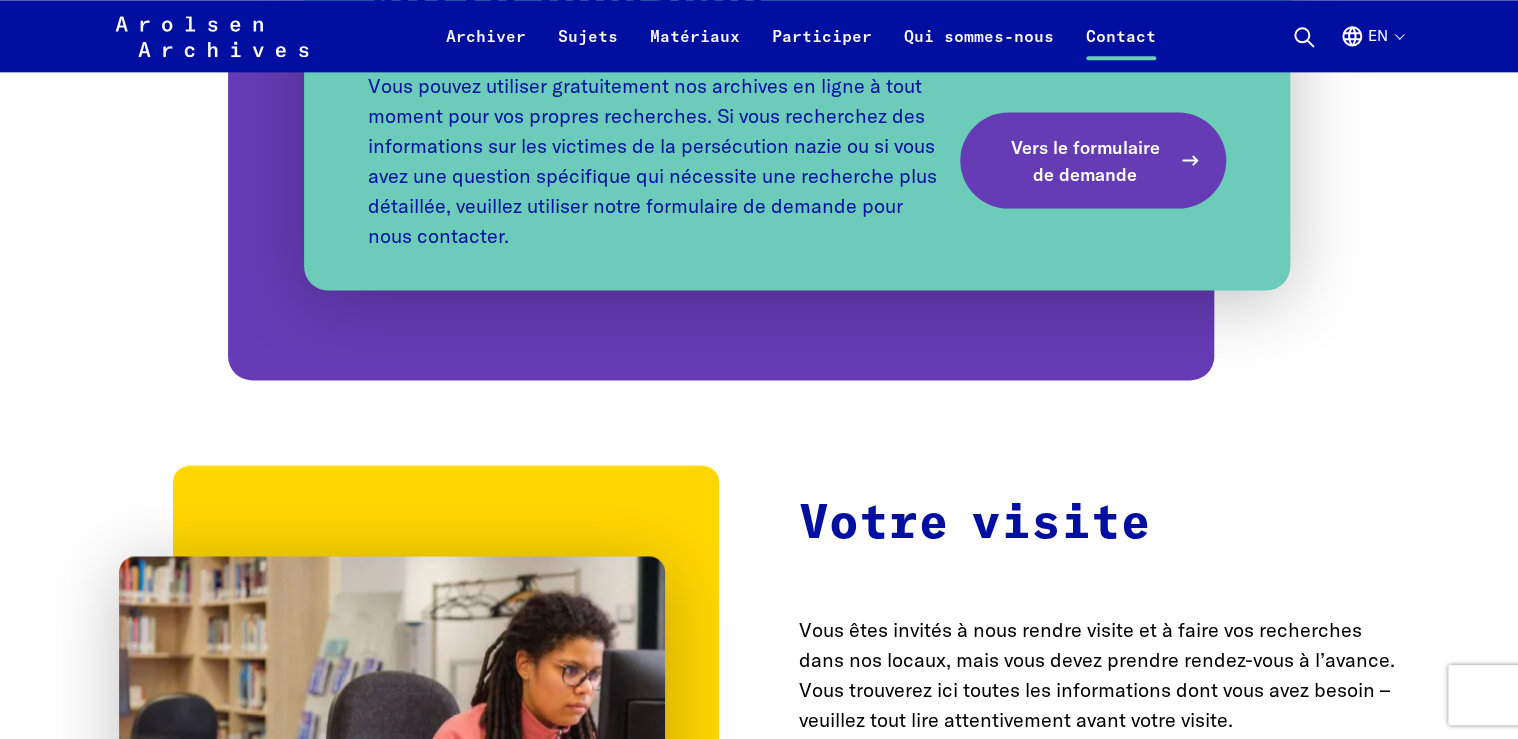 click on "Vers le formulaire de demande" at bounding box center (1085, 160) 